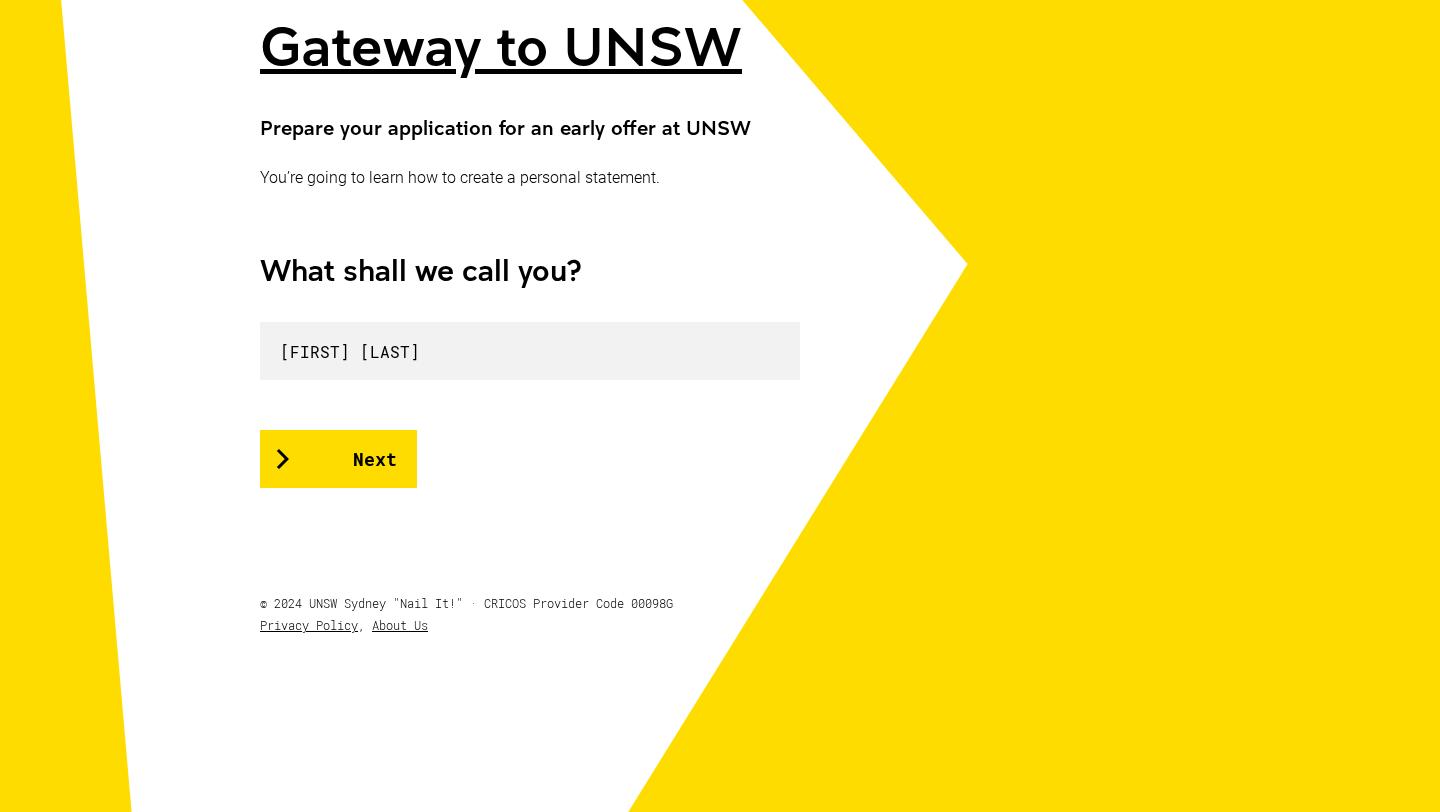 scroll, scrollTop: 334, scrollLeft: 0, axis: vertical 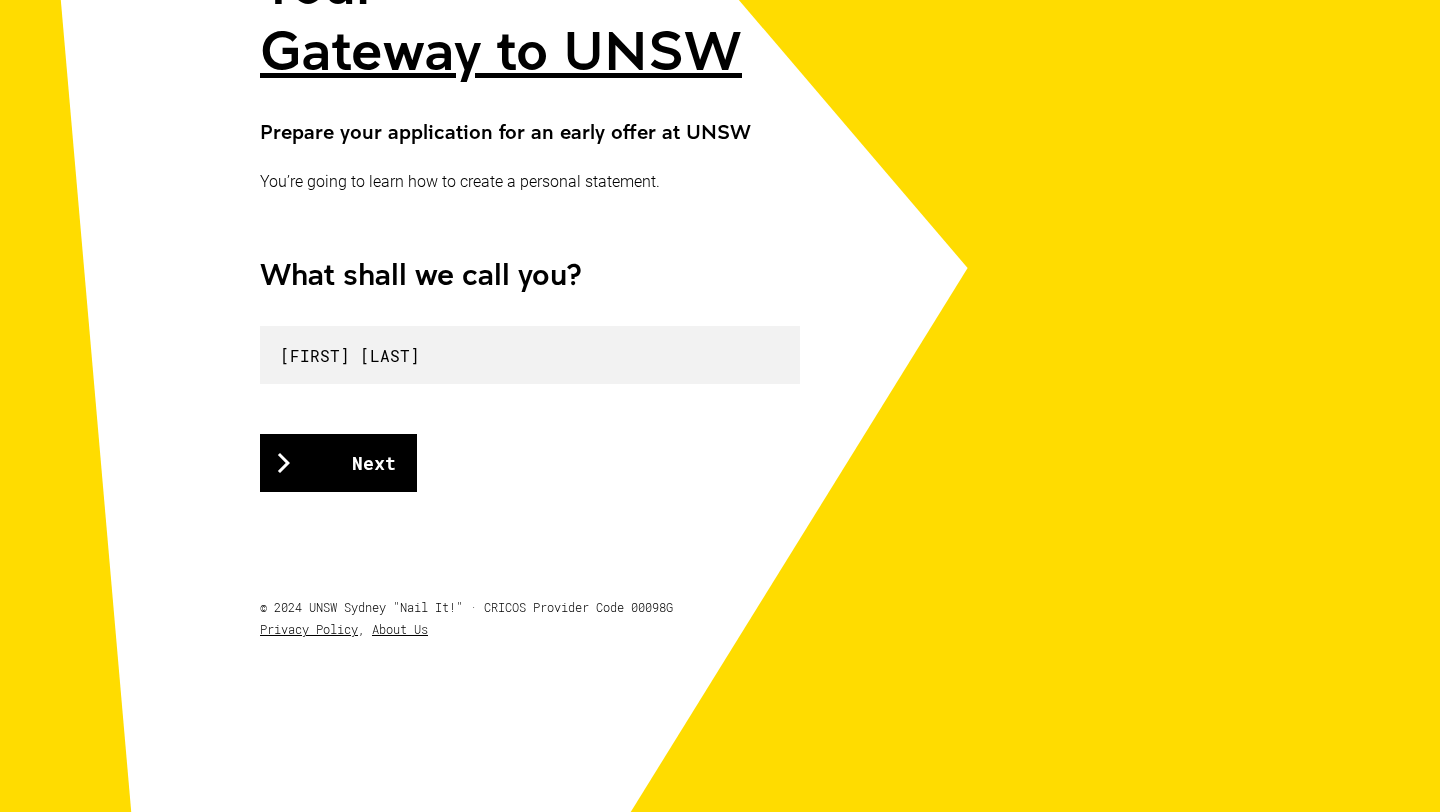 click on "Next" at bounding box center (338, 463) 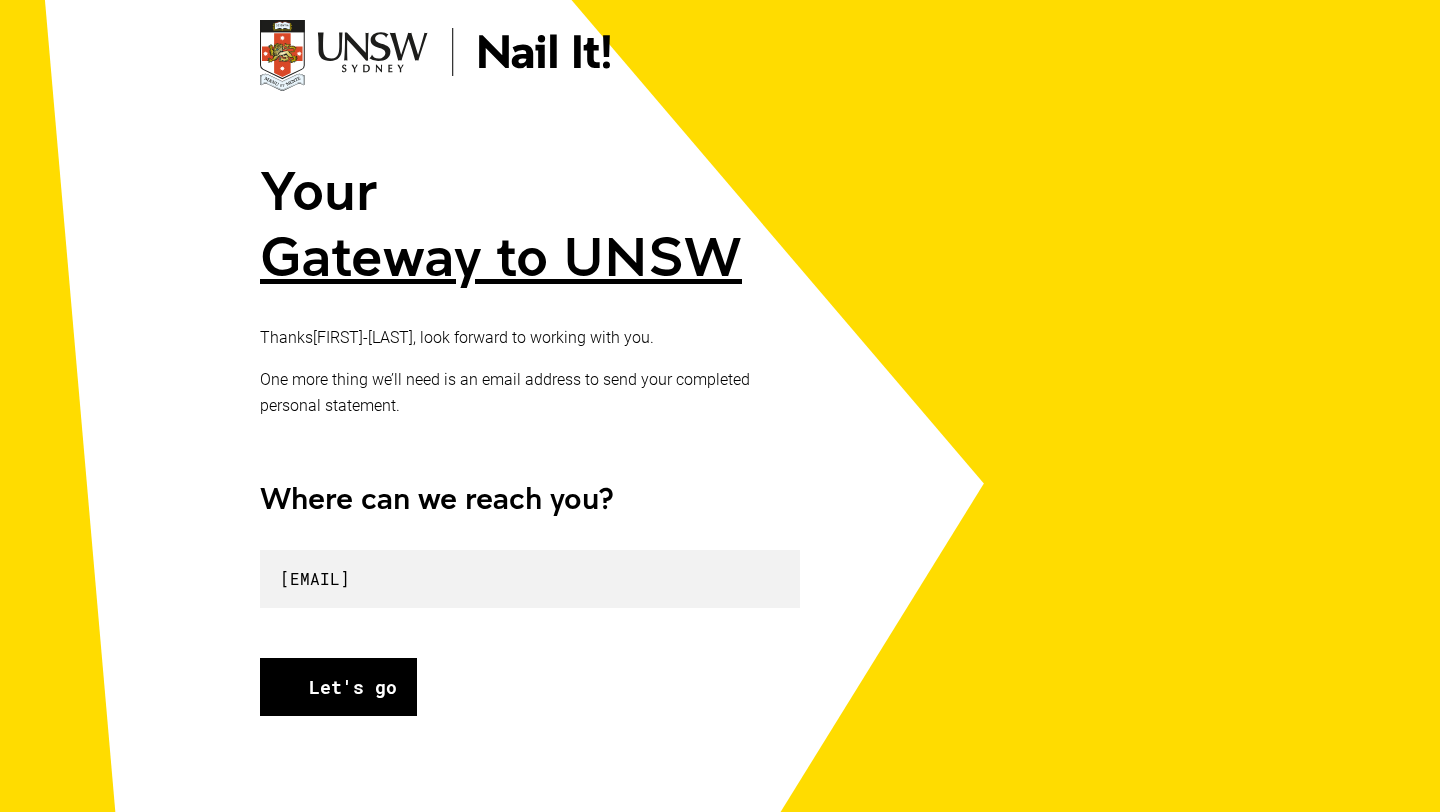 scroll, scrollTop: 356, scrollLeft: 0, axis: vertical 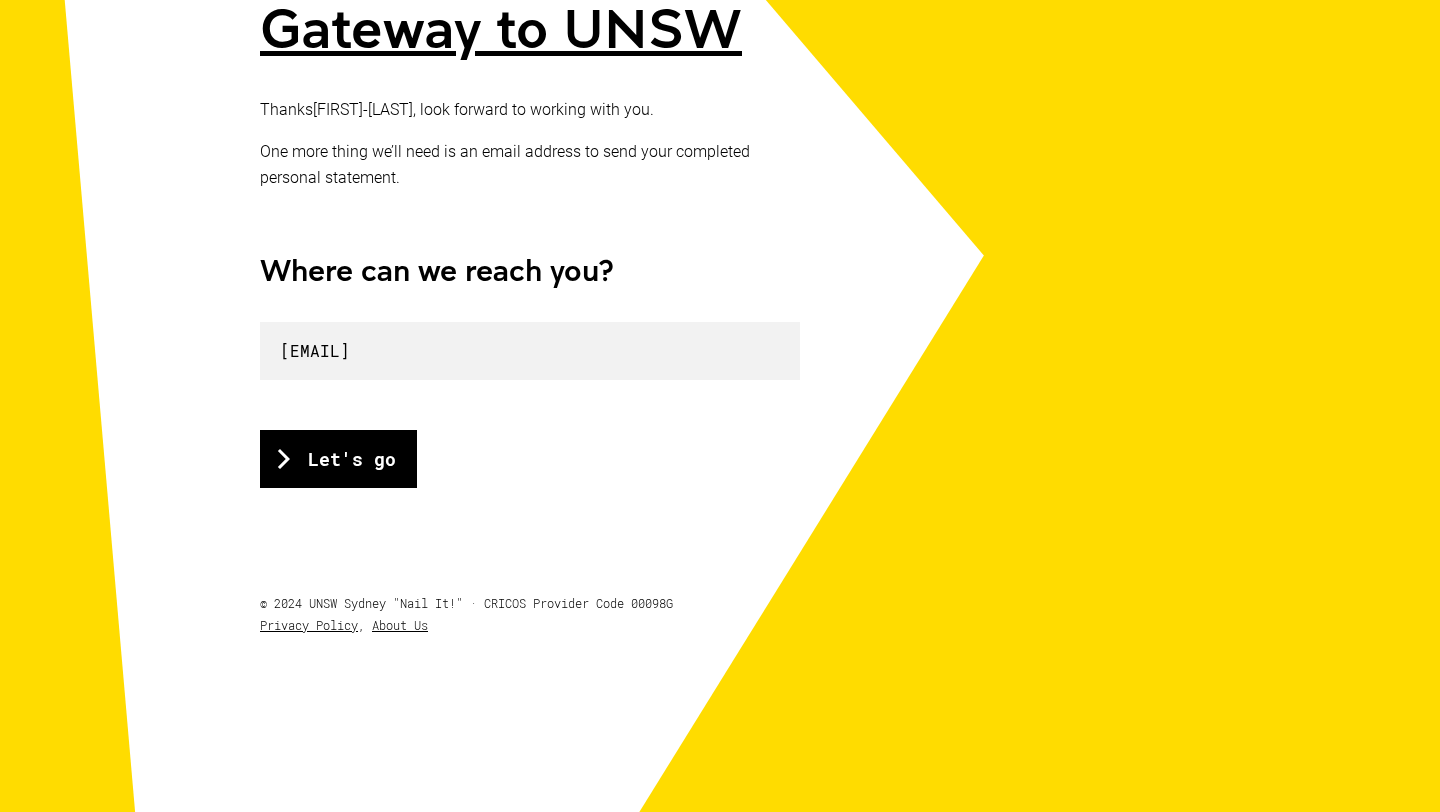 click on "Let's go" at bounding box center (338, 459) 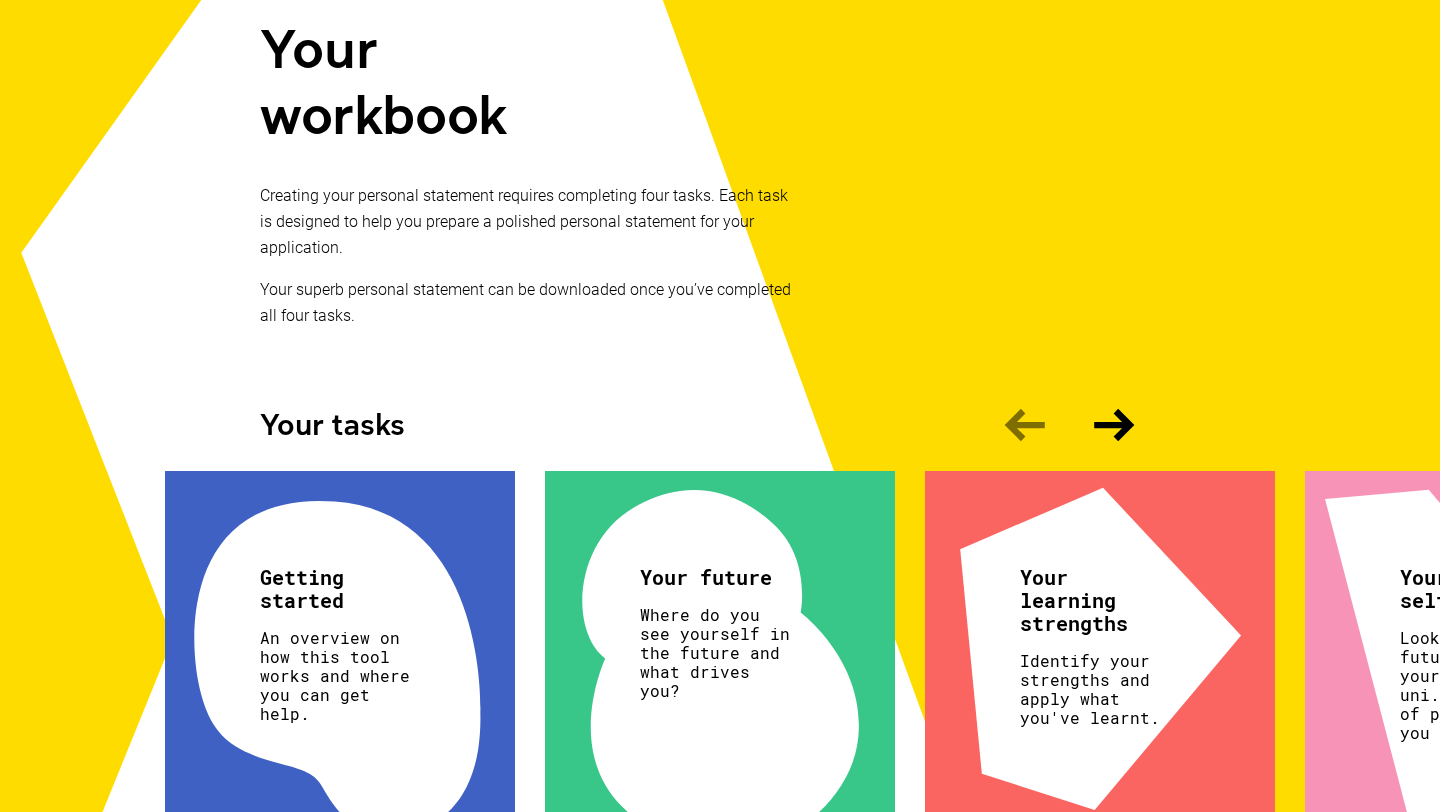 scroll, scrollTop: 471, scrollLeft: 0, axis: vertical 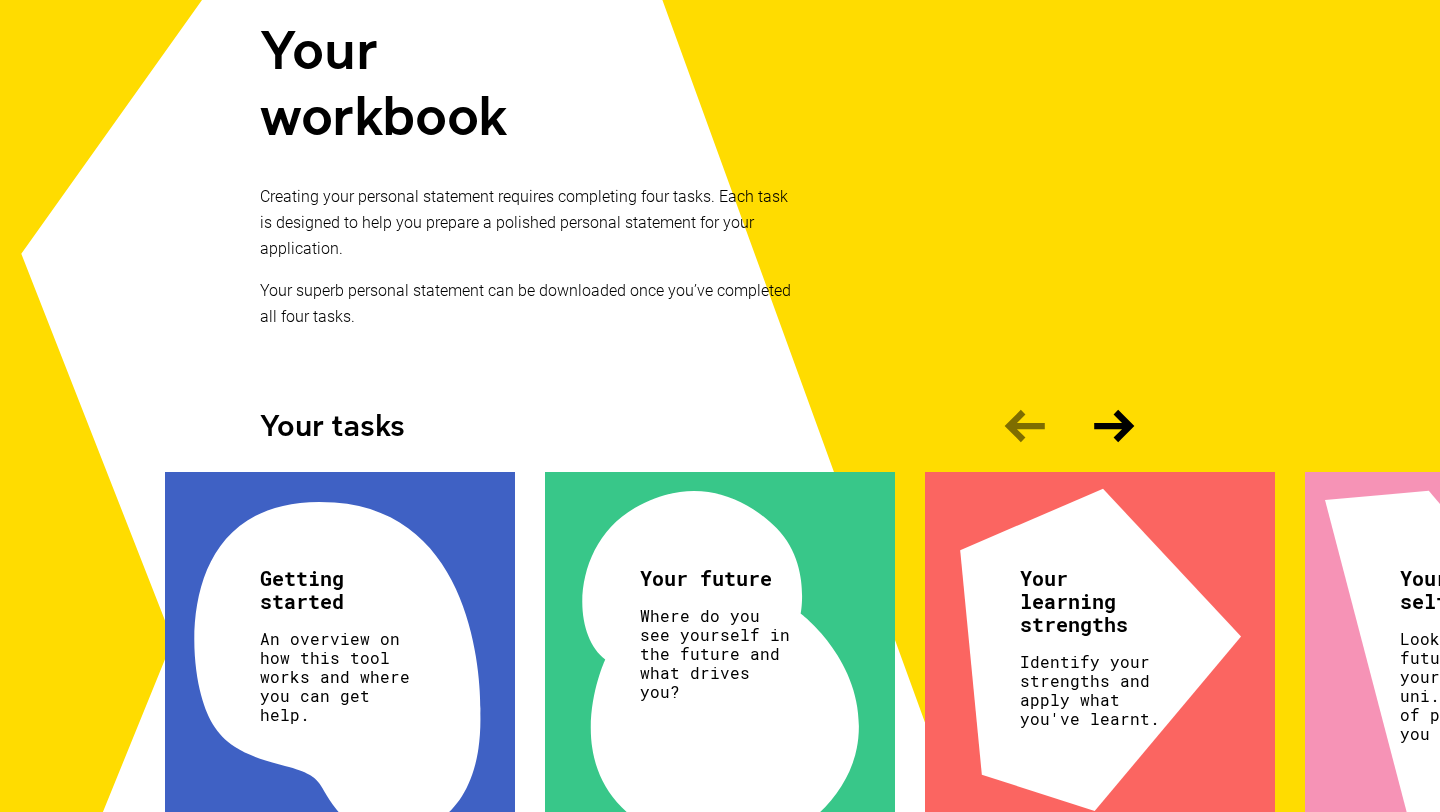 click at bounding box center [1114, 426] 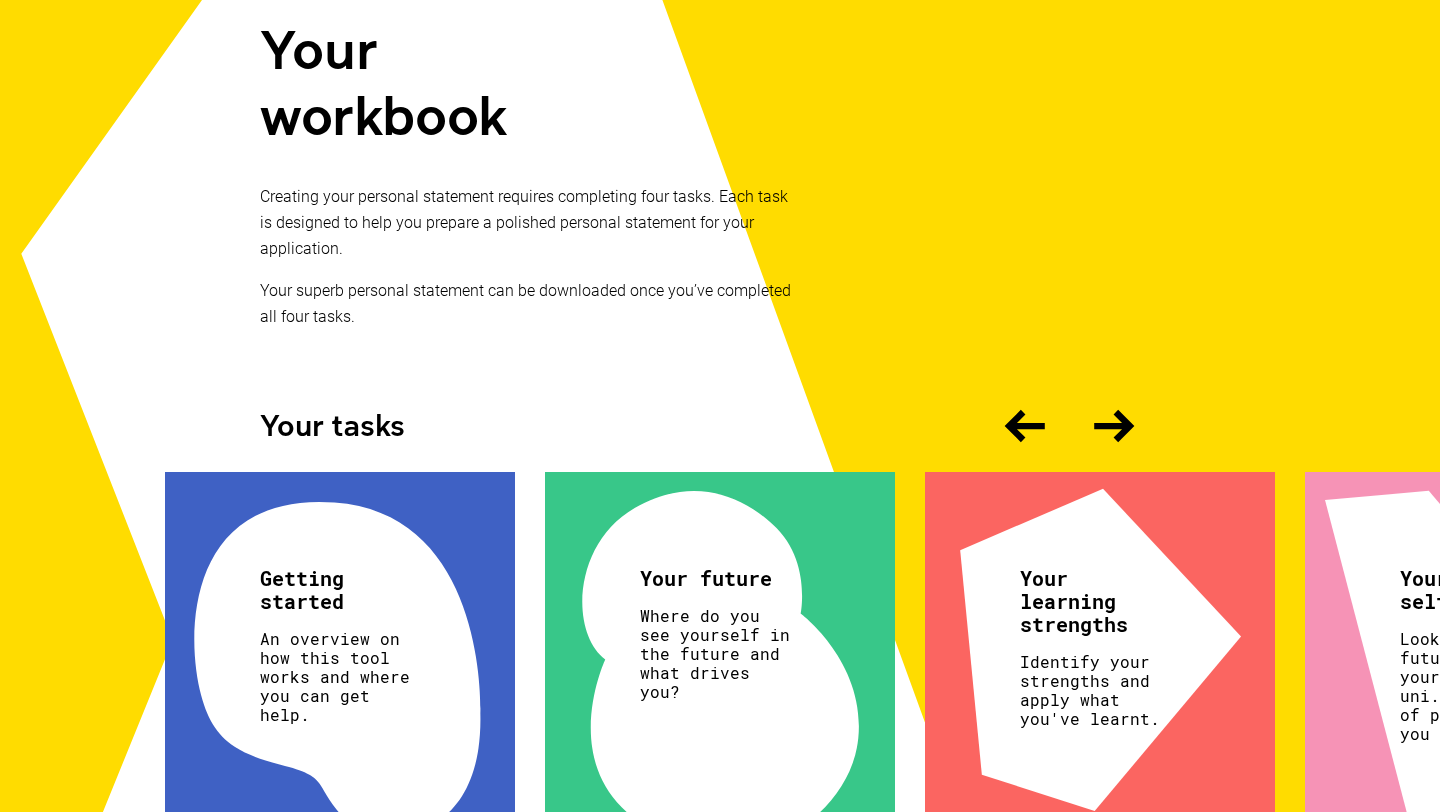 scroll, scrollTop: 0, scrollLeft: 245, axis: horizontal 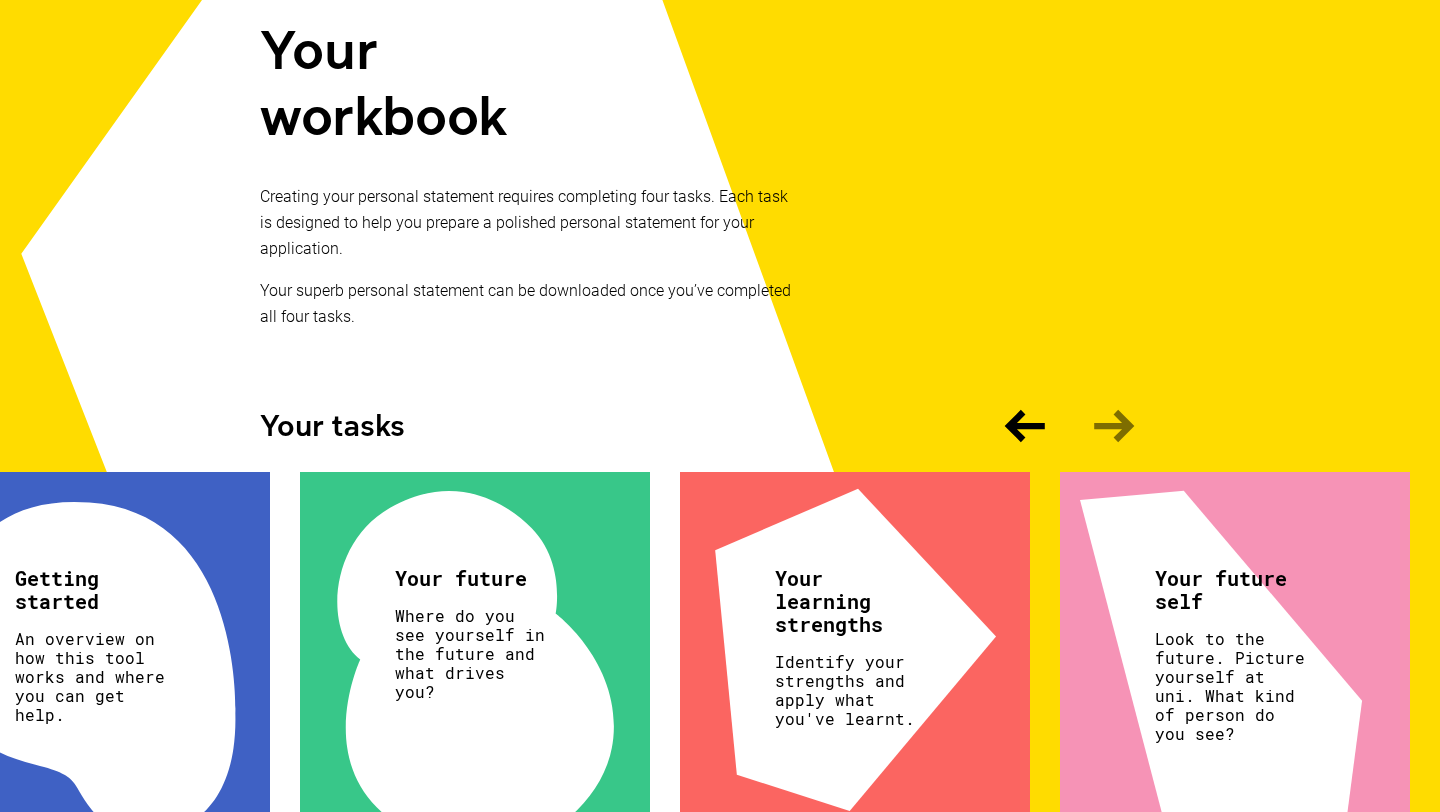 click at bounding box center [1114, 426] 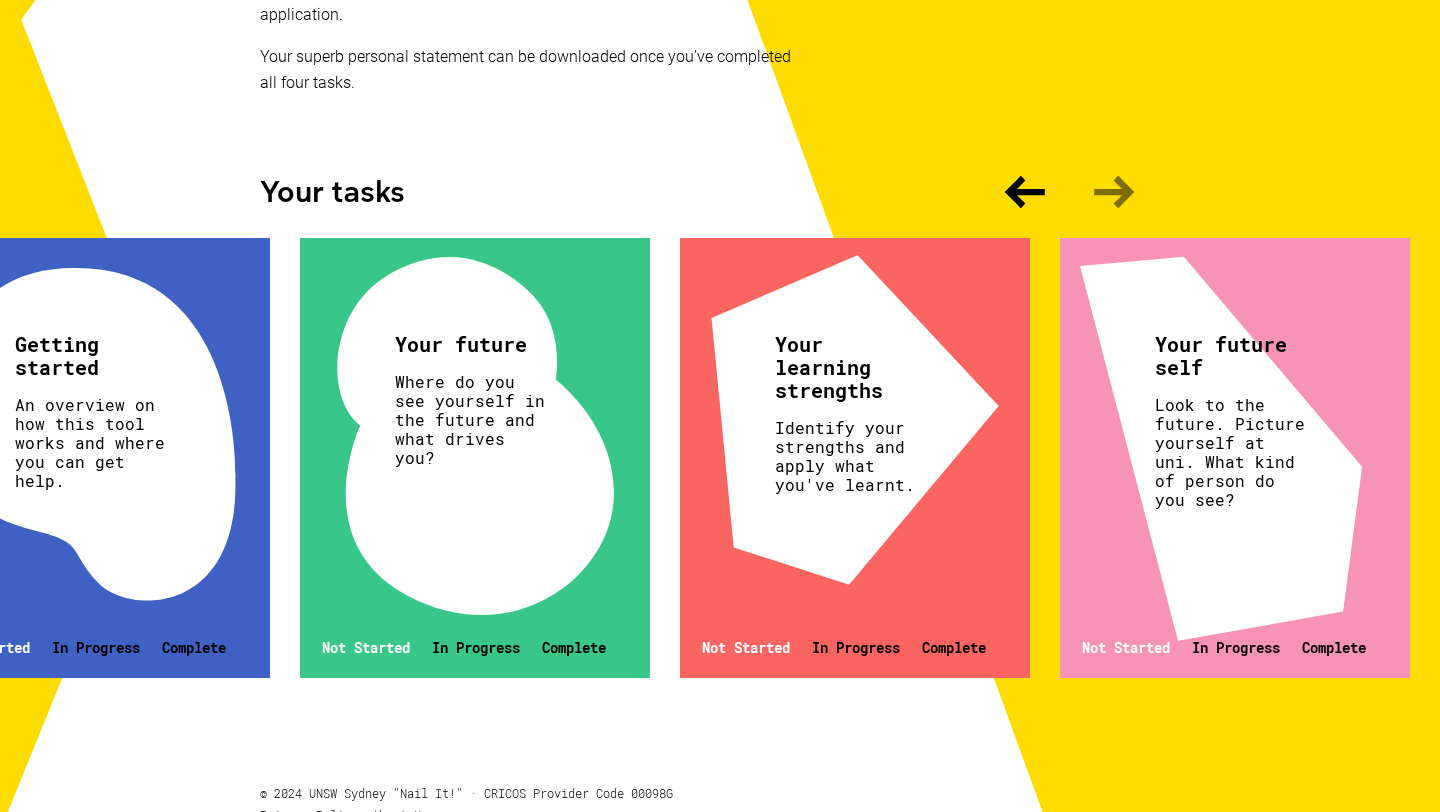 scroll, scrollTop: 557, scrollLeft: 0, axis: vertical 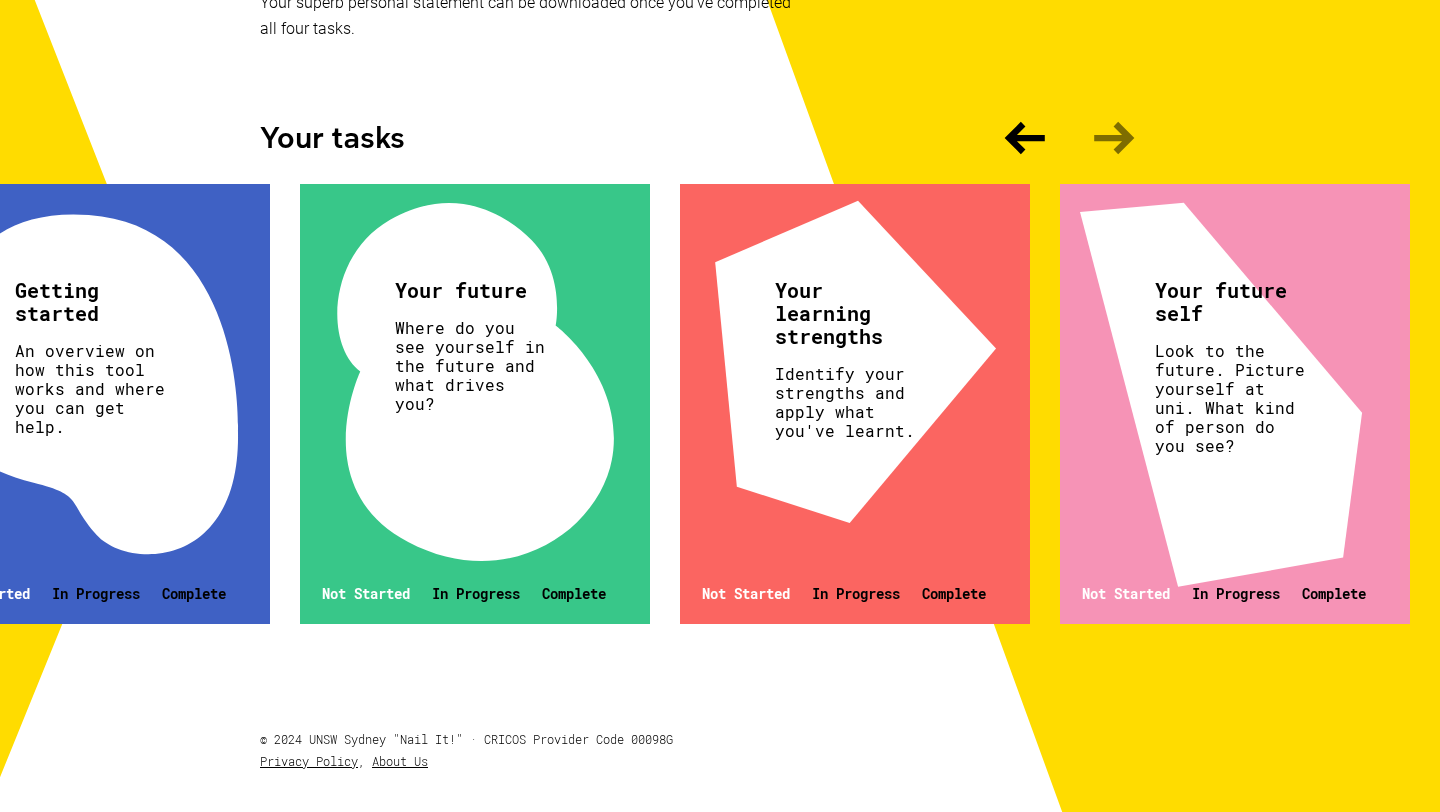 click on "Getting started An overview on how this tool works and where you can get help. Not Started In Progress Complete" at bounding box center (95, 404) 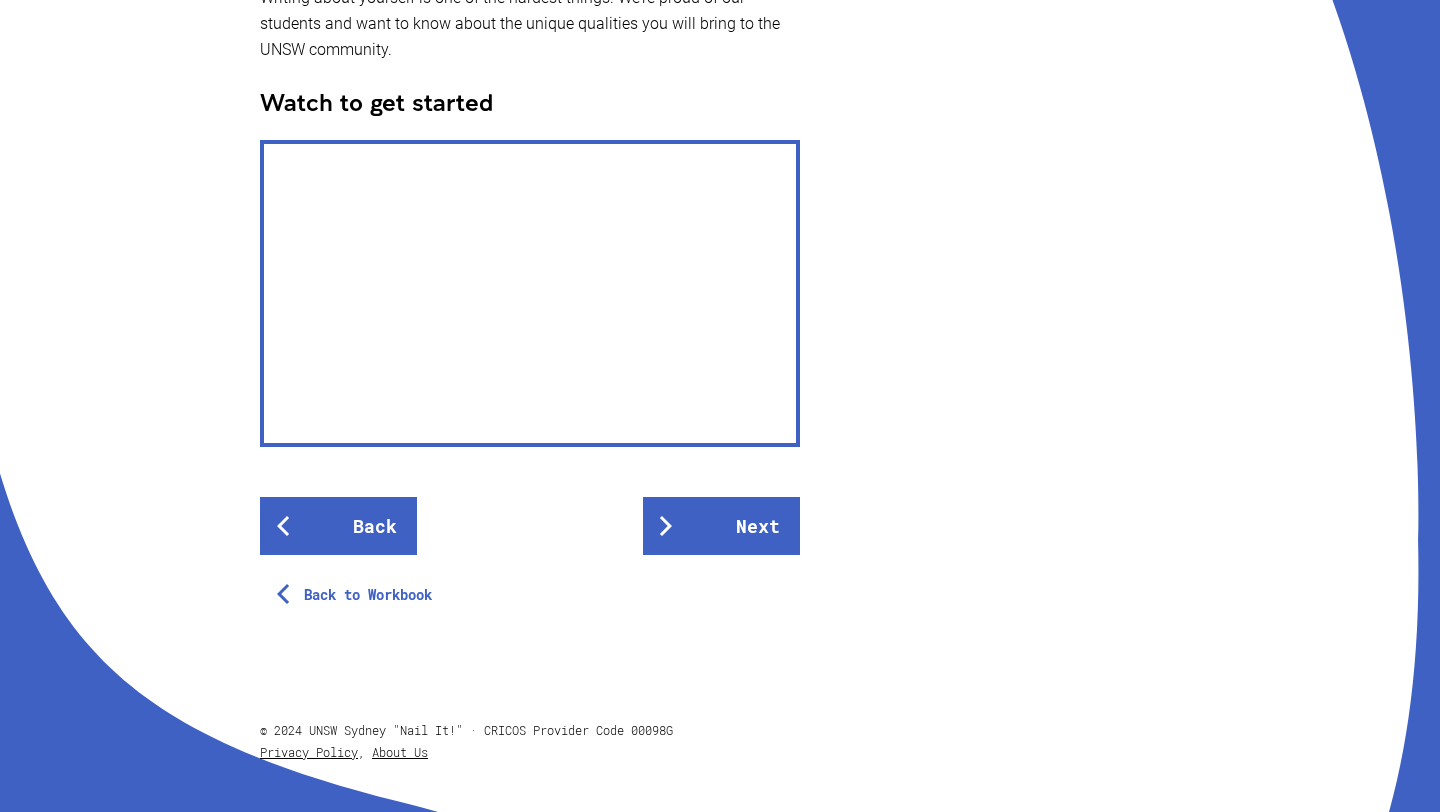 scroll, scrollTop: 494, scrollLeft: 0, axis: vertical 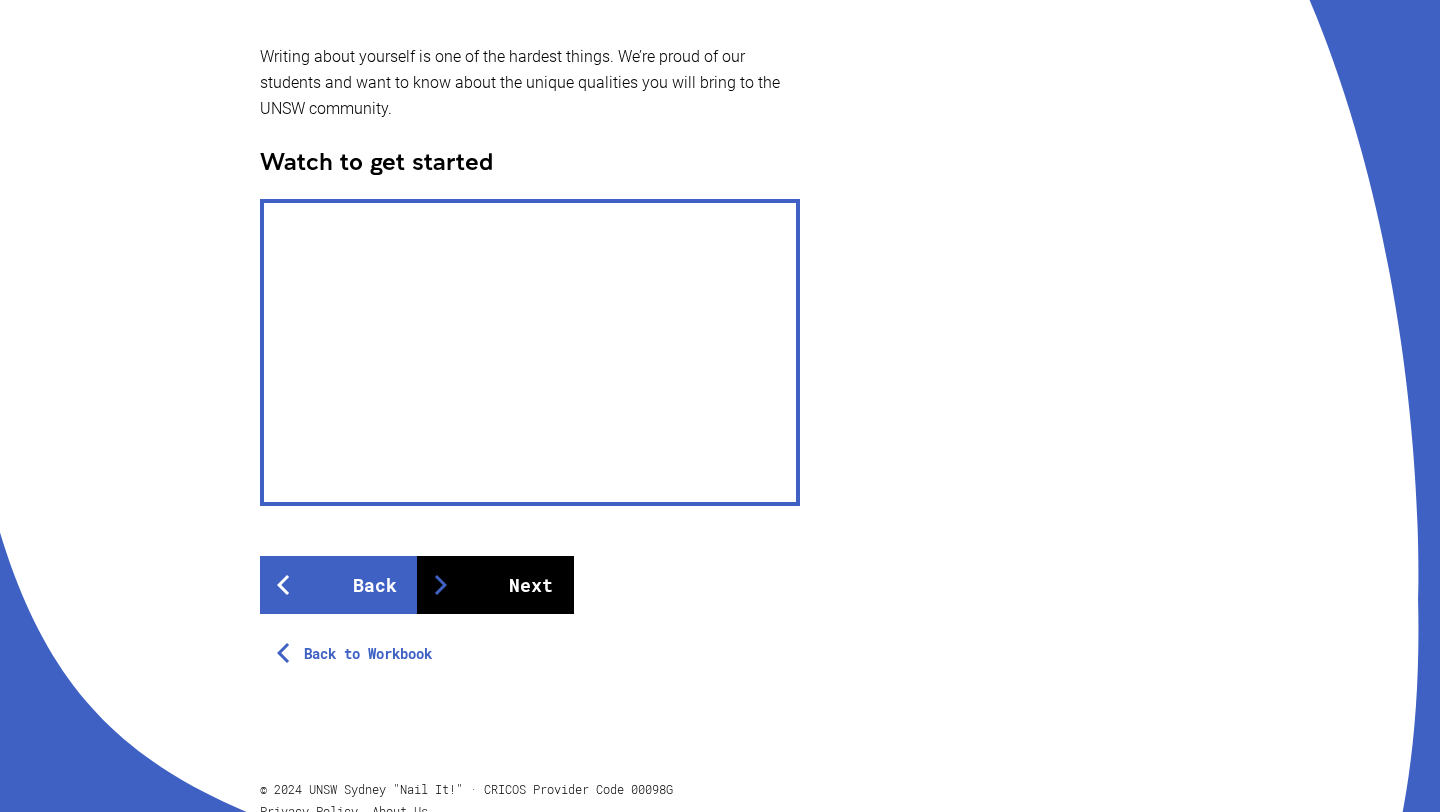 click on "Next" at bounding box center (495, 585) 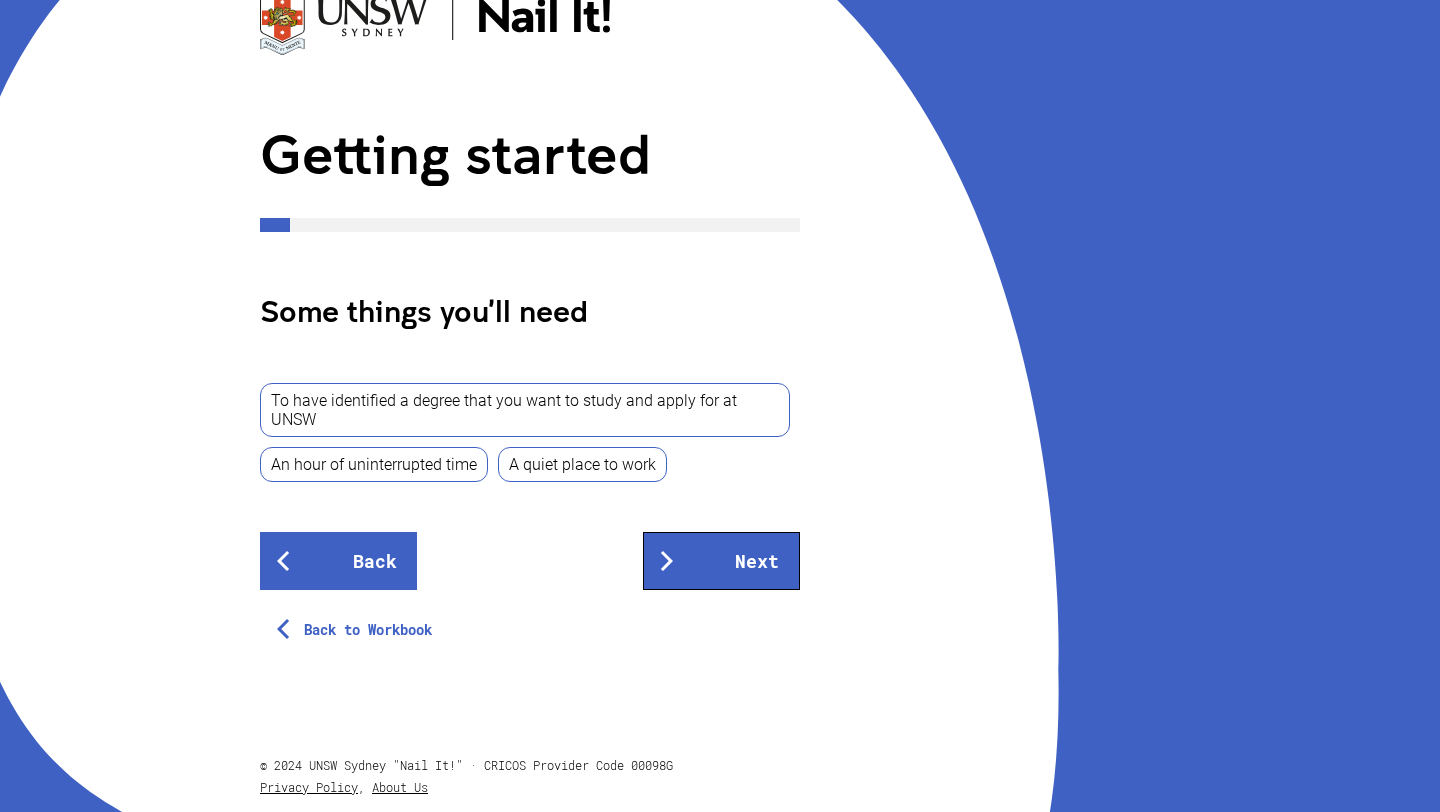 scroll, scrollTop: 163, scrollLeft: 0, axis: vertical 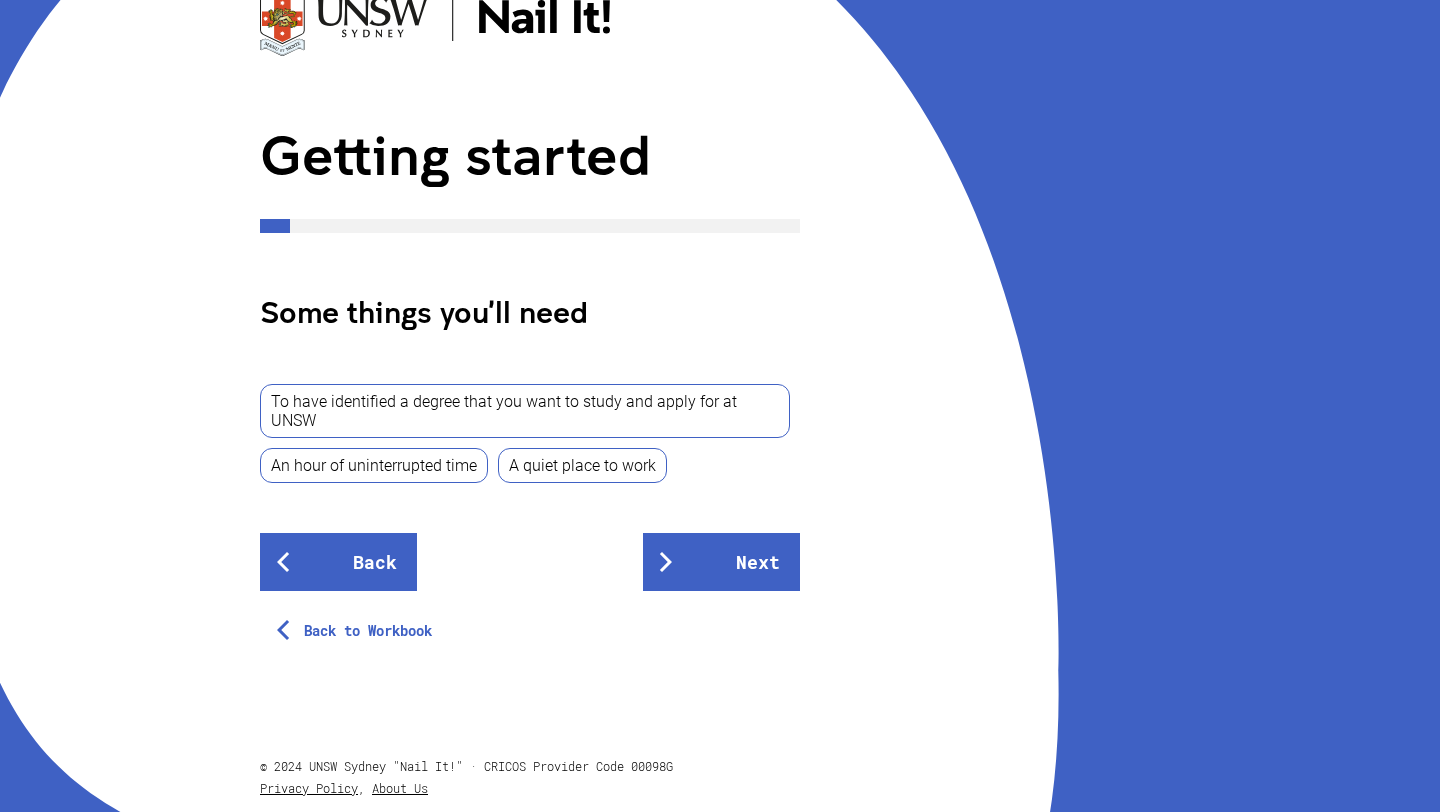click on "To have identified a degree that you want to study and apply for at UNSW" at bounding box center [525, 411] 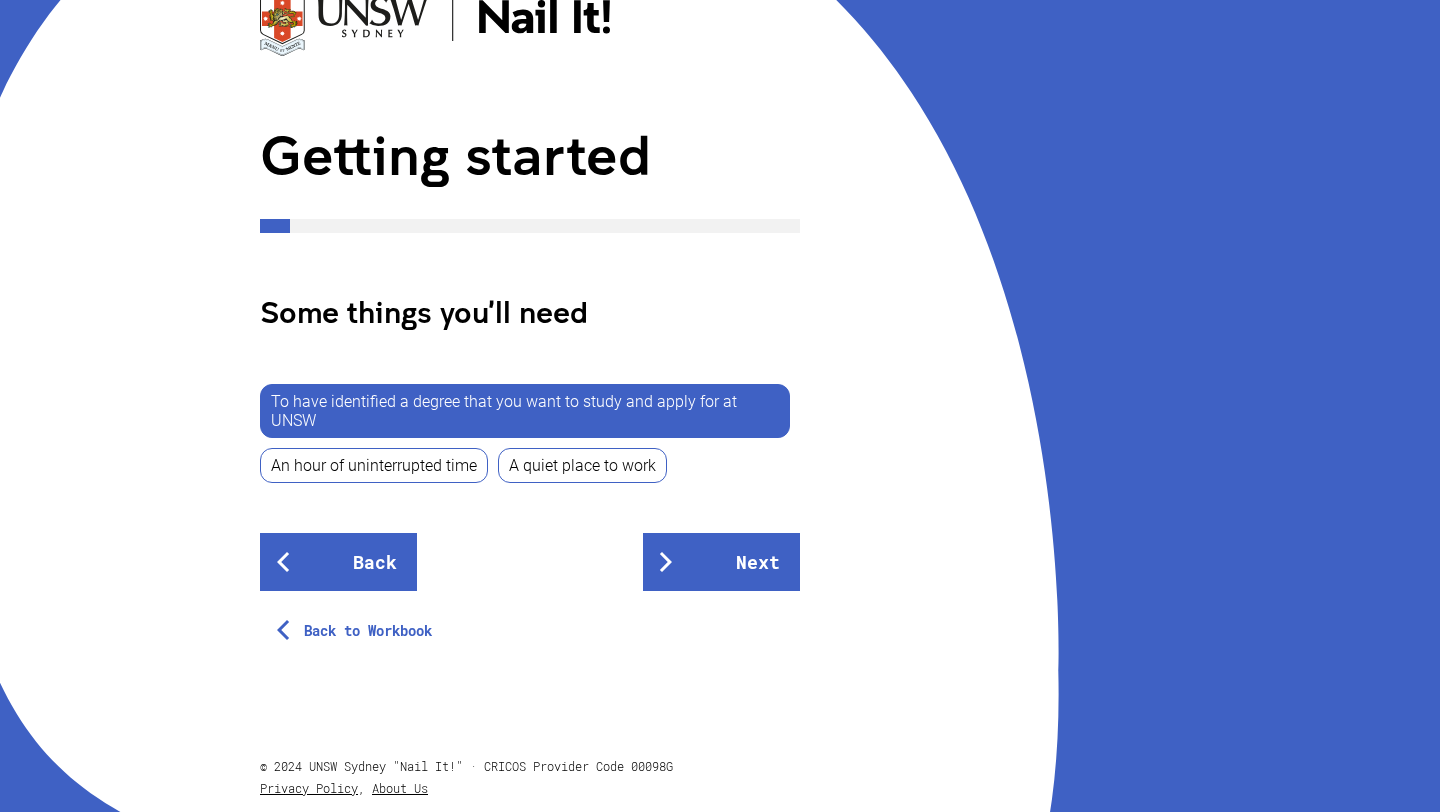 click on "An hour of uninterrupted time" at bounding box center (374, 465) 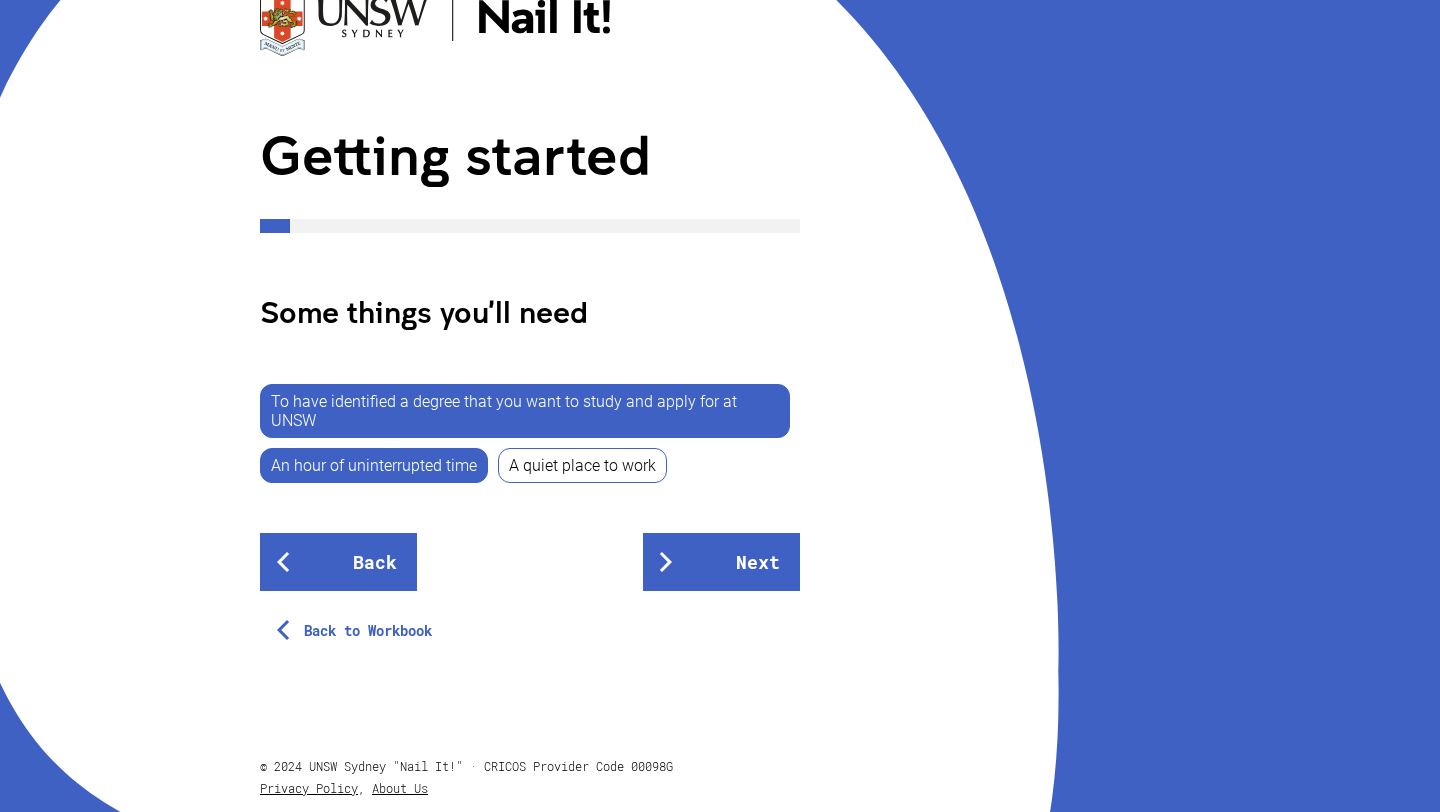 click on "A quiet place to work" at bounding box center [582, 465] 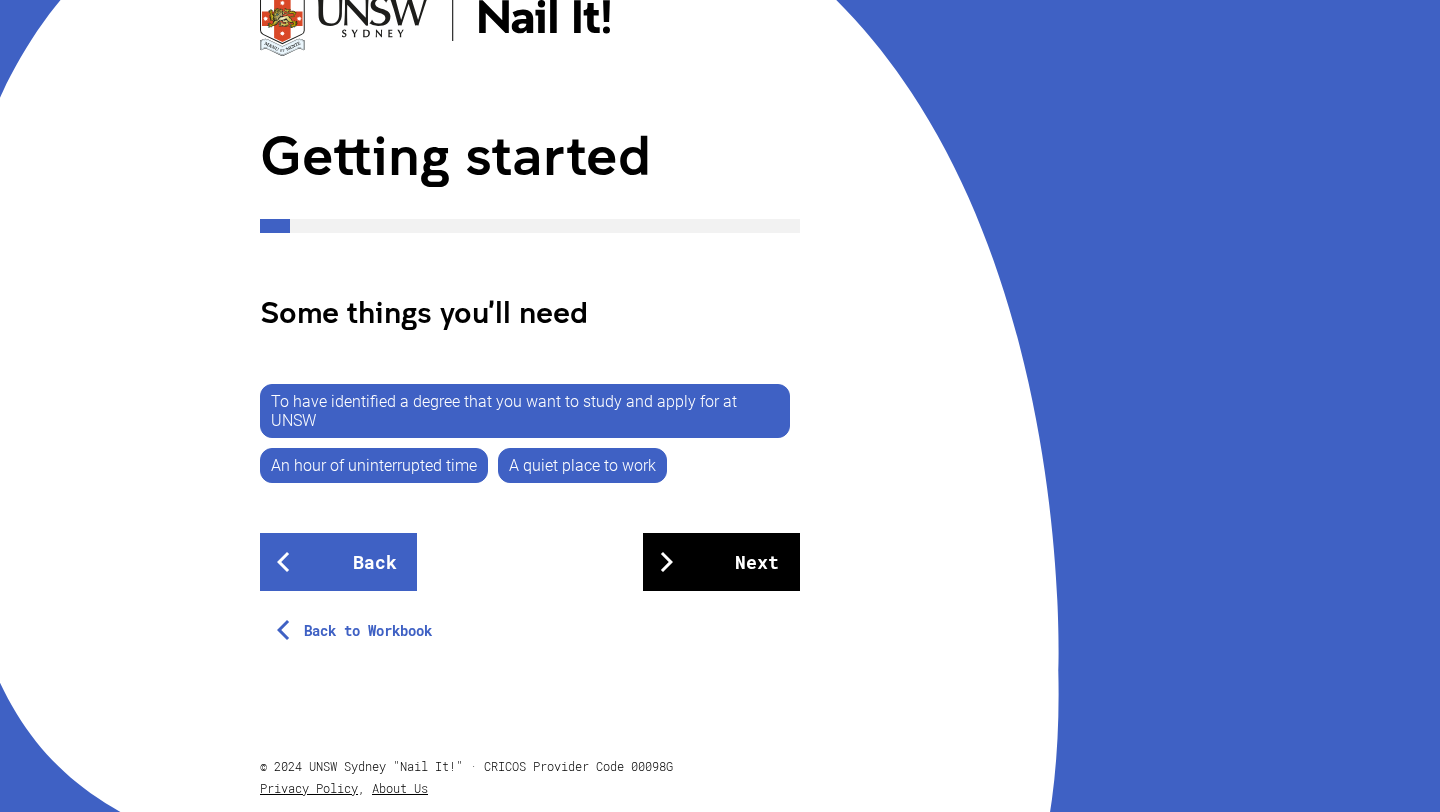 click at bounding box center [667, 562] 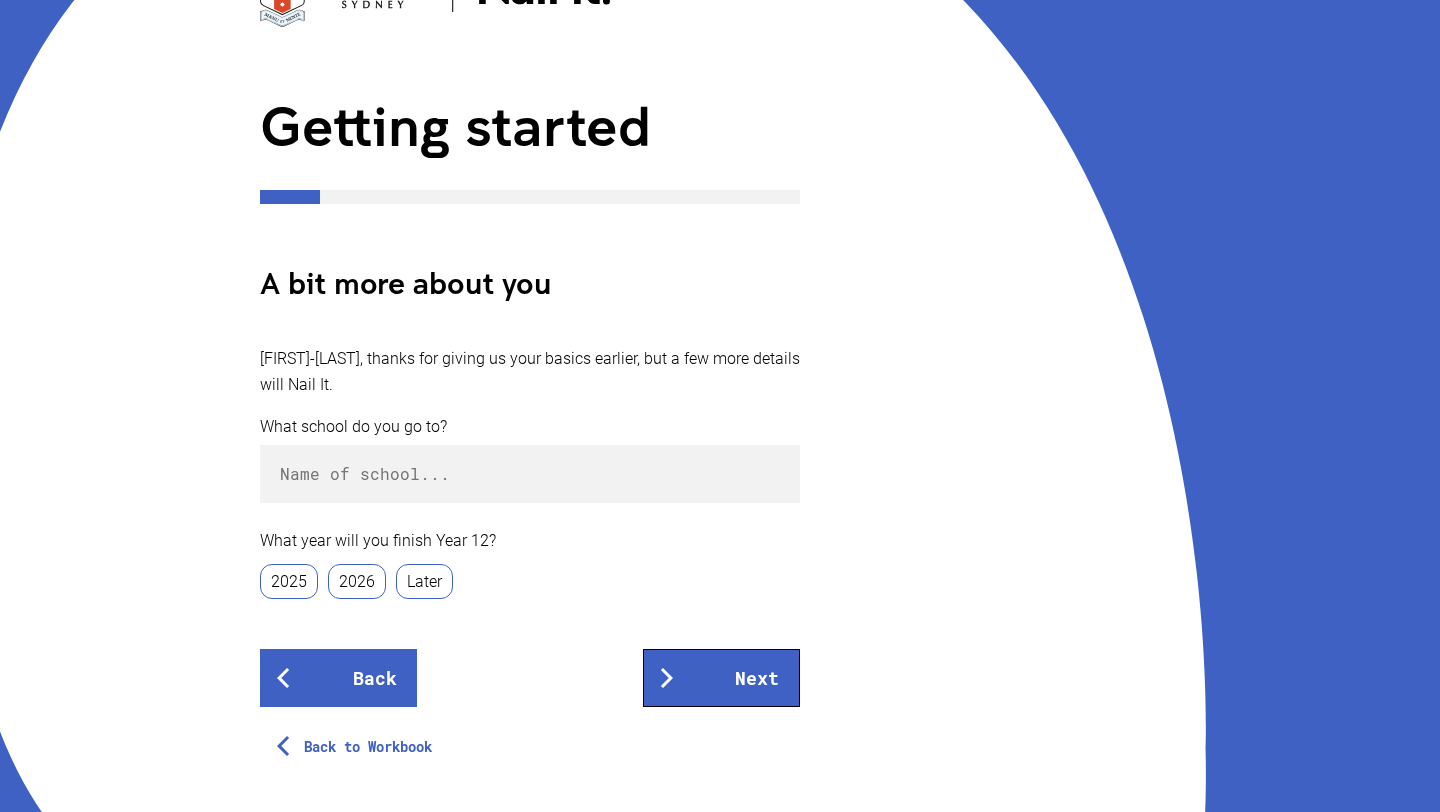 scroll, scrollTop: 200, scrollLeft: 0, axis: vertical 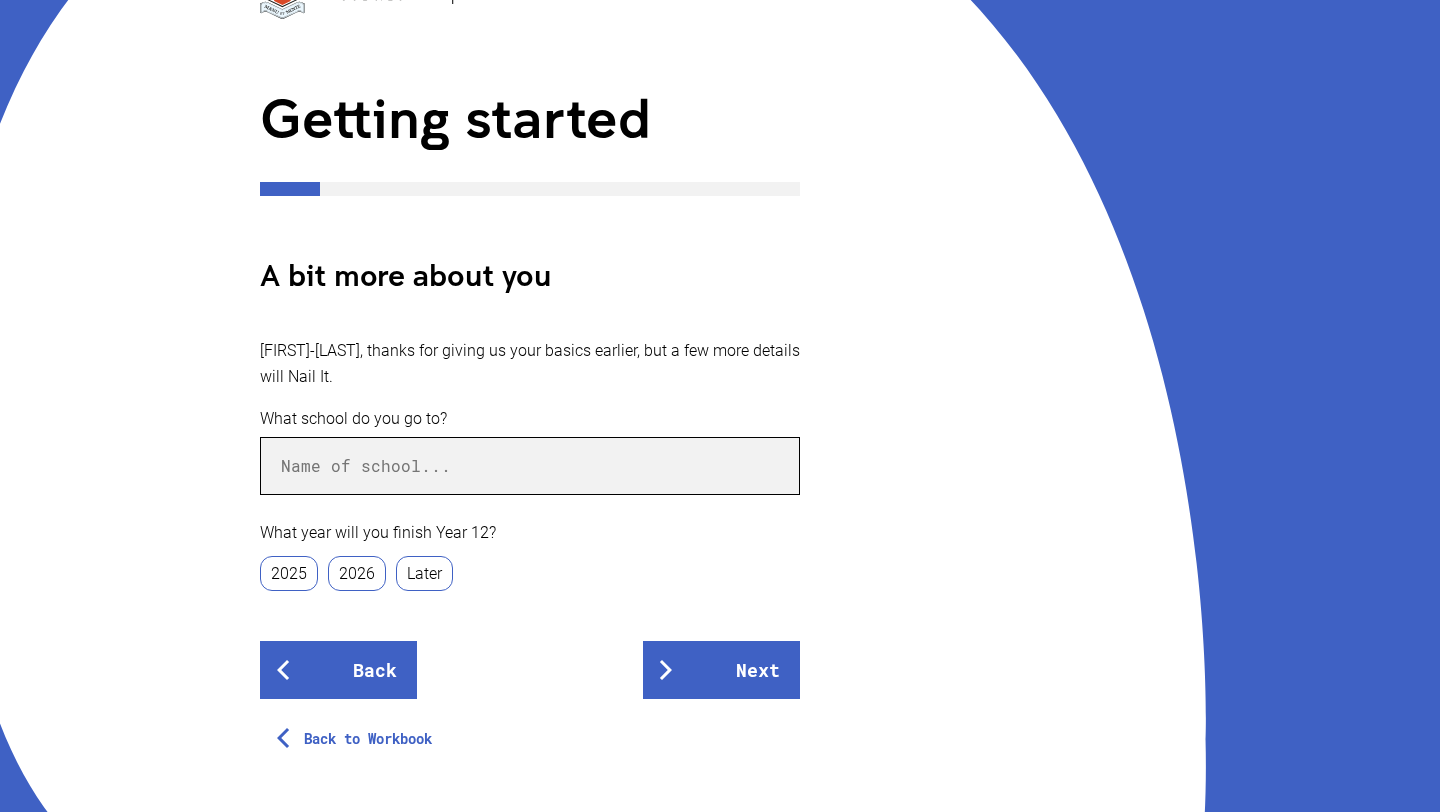 click at bounding box center (530, 466) 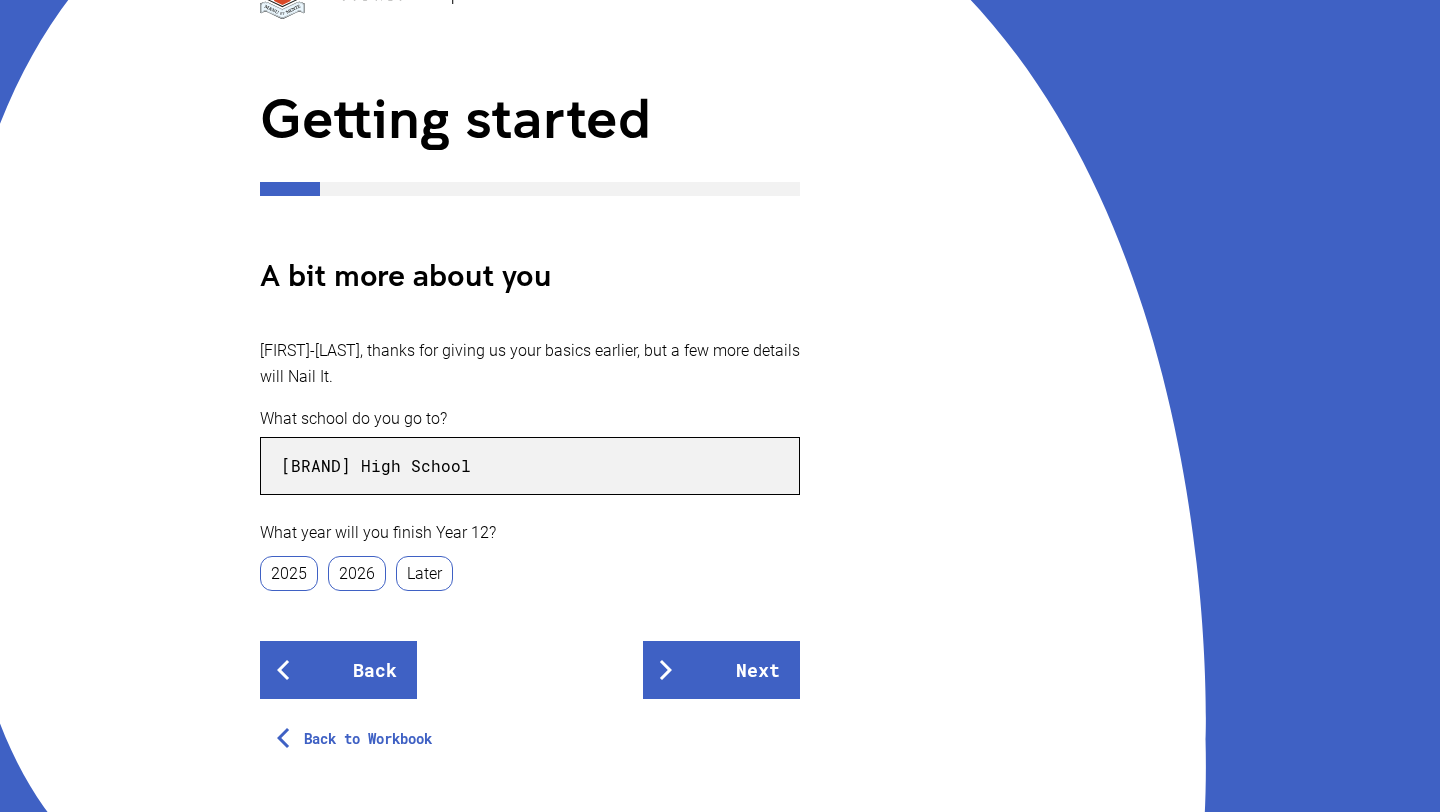 type on "[BRAND] High School" 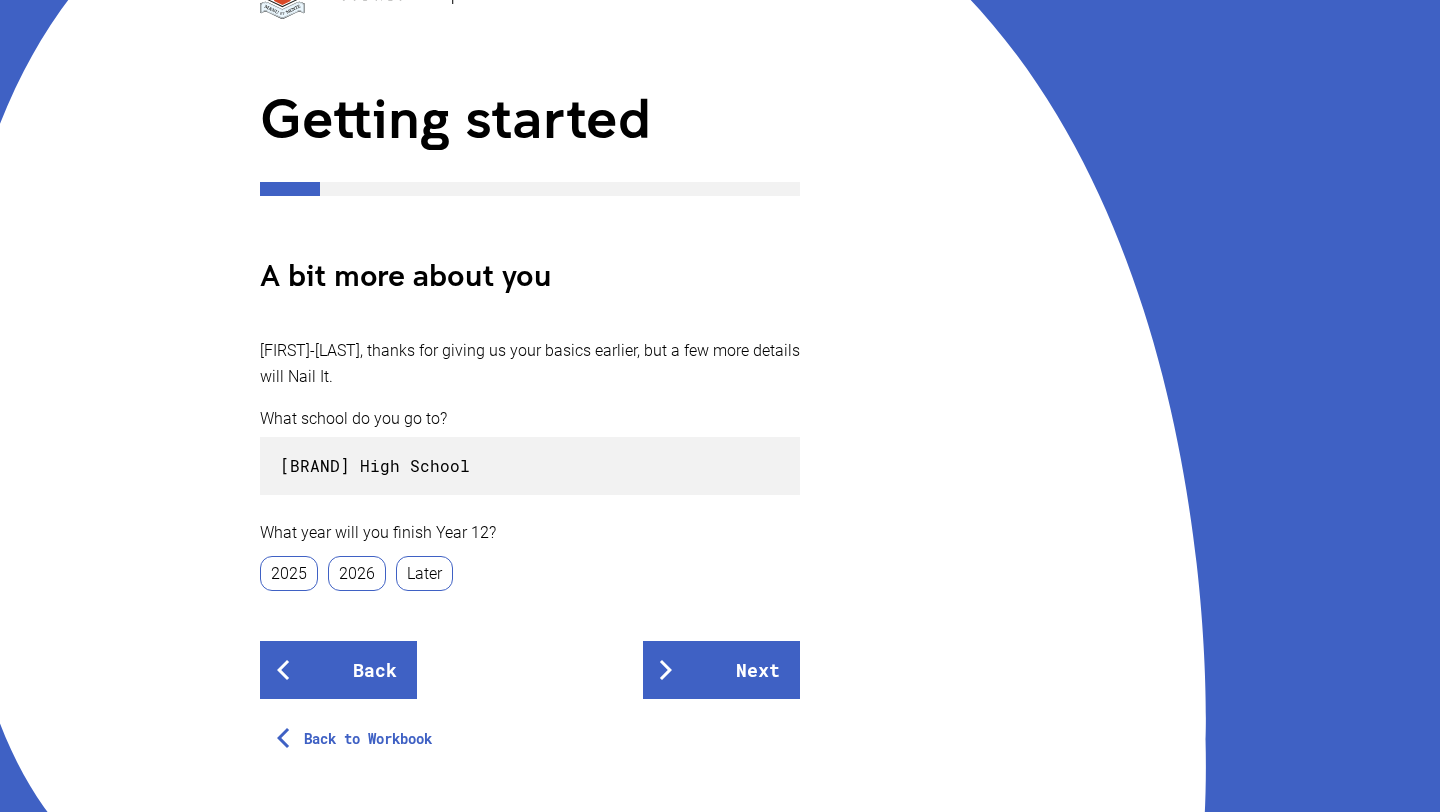 click on "2025" at bounding box center [289, 573] 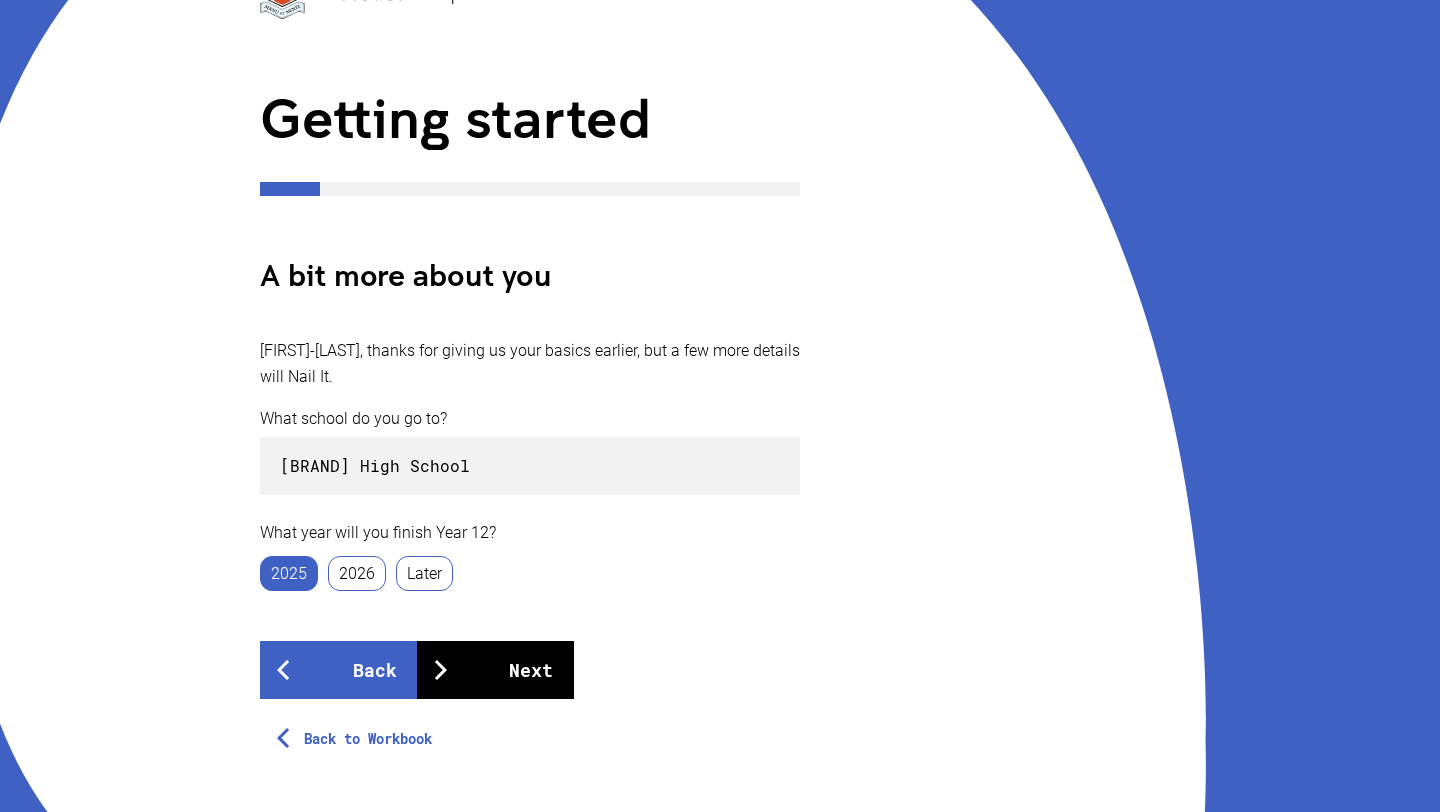 click on "Next" at bounding box center [495, 670] 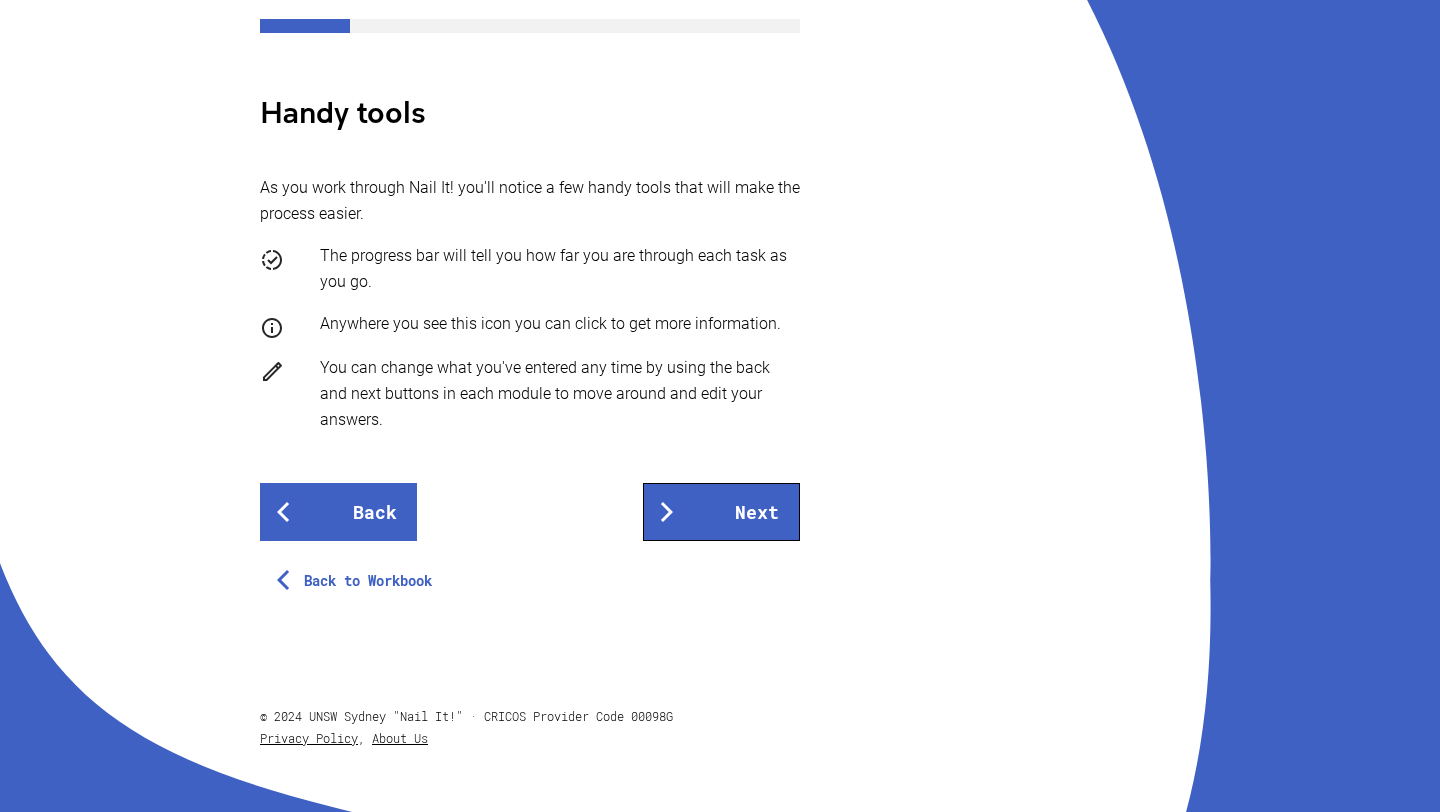 scroll, scrollTop: 404, scrollLeft: 0, axis: vertical 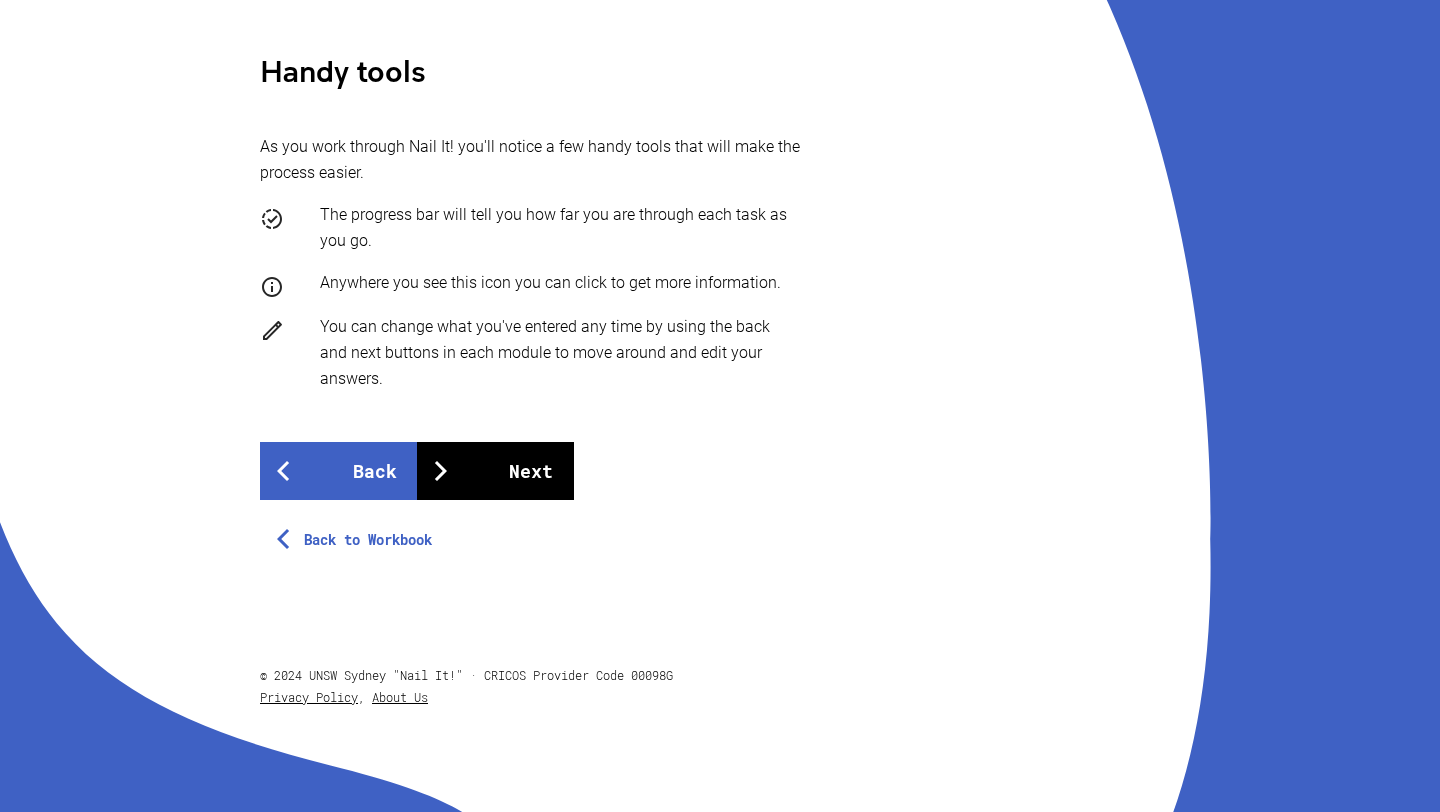 click on "Next" at bounding box center (495, 471) 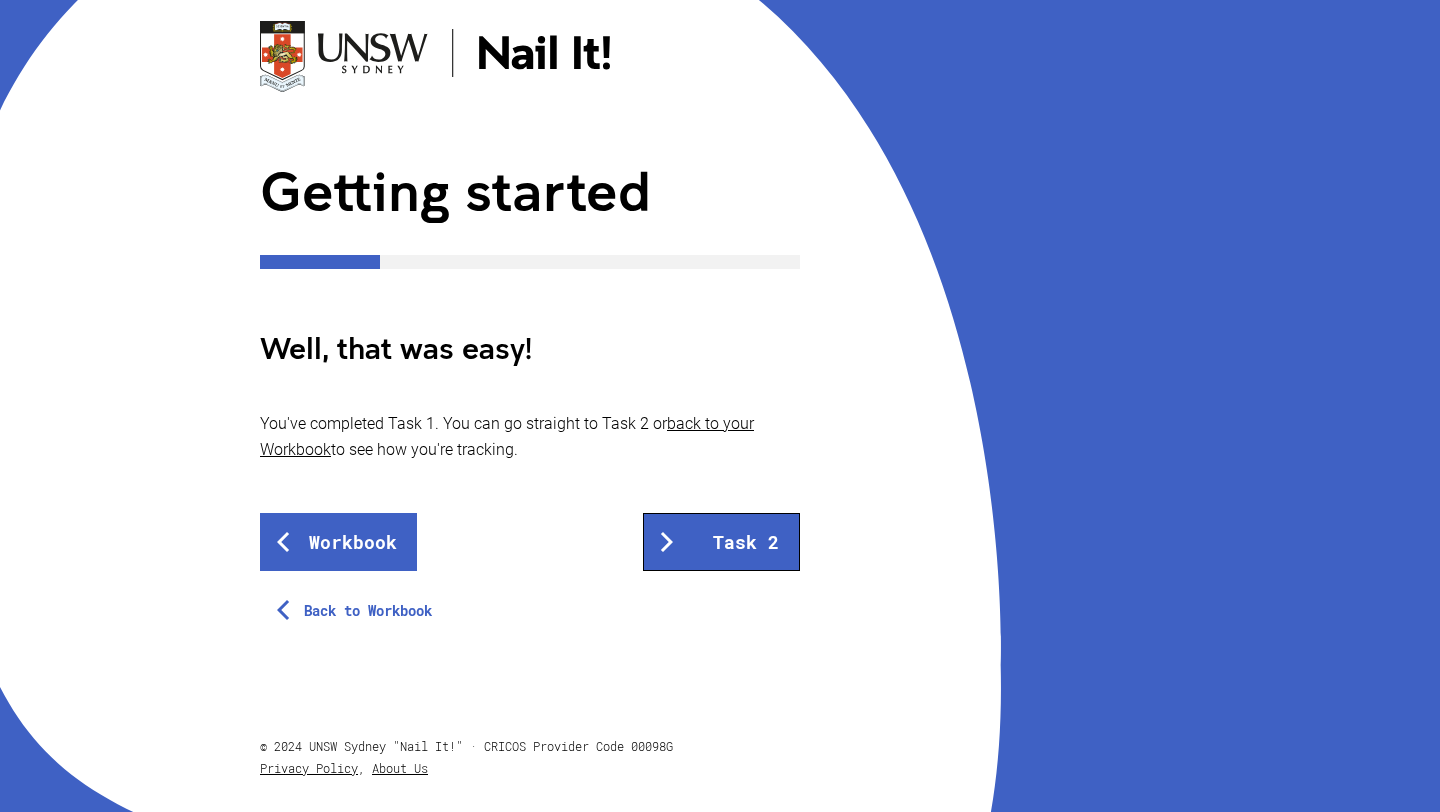 scroll, scrollTop: 153, scrollLeft: 0, axis: vertical 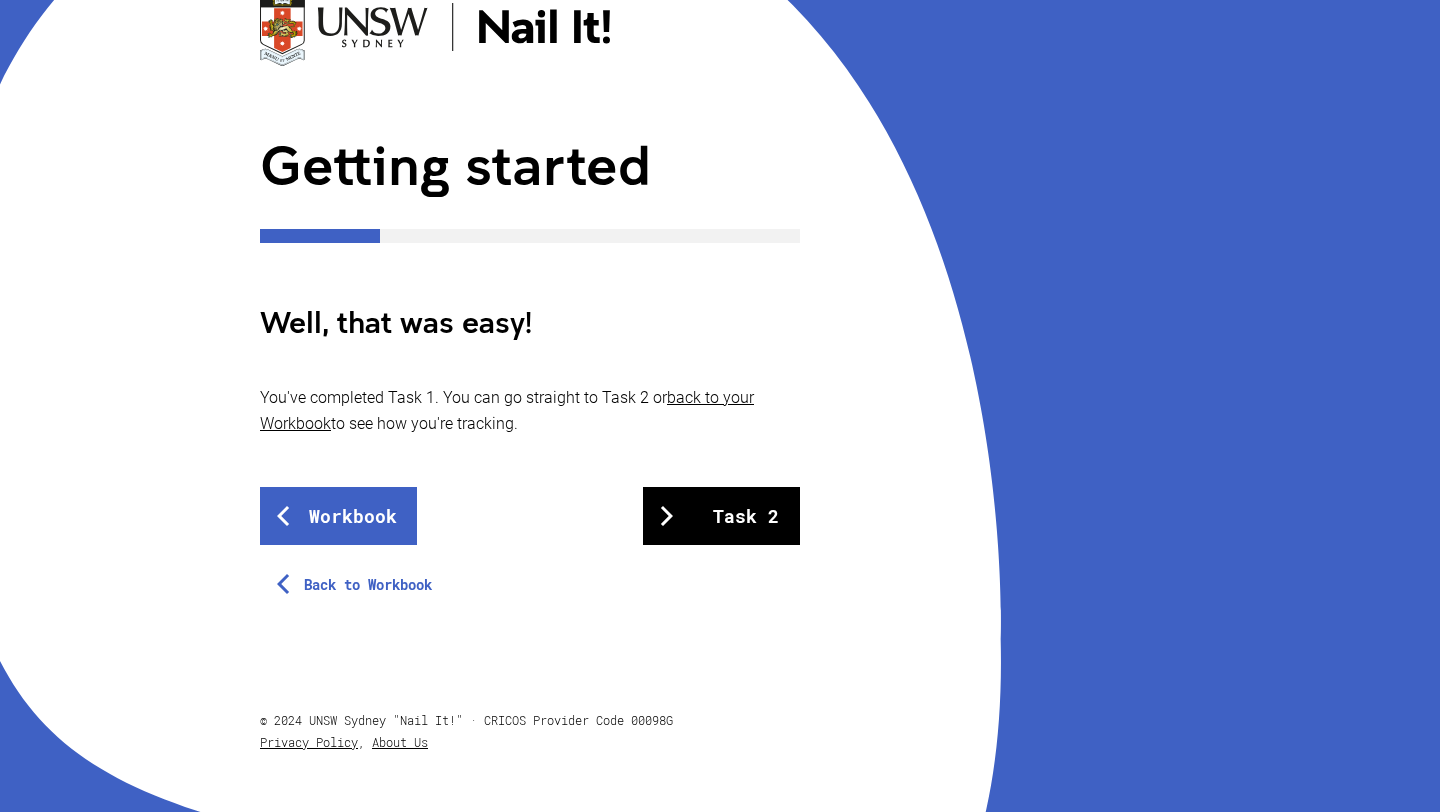 click on "Task 2" at bounding box center (721, 516) 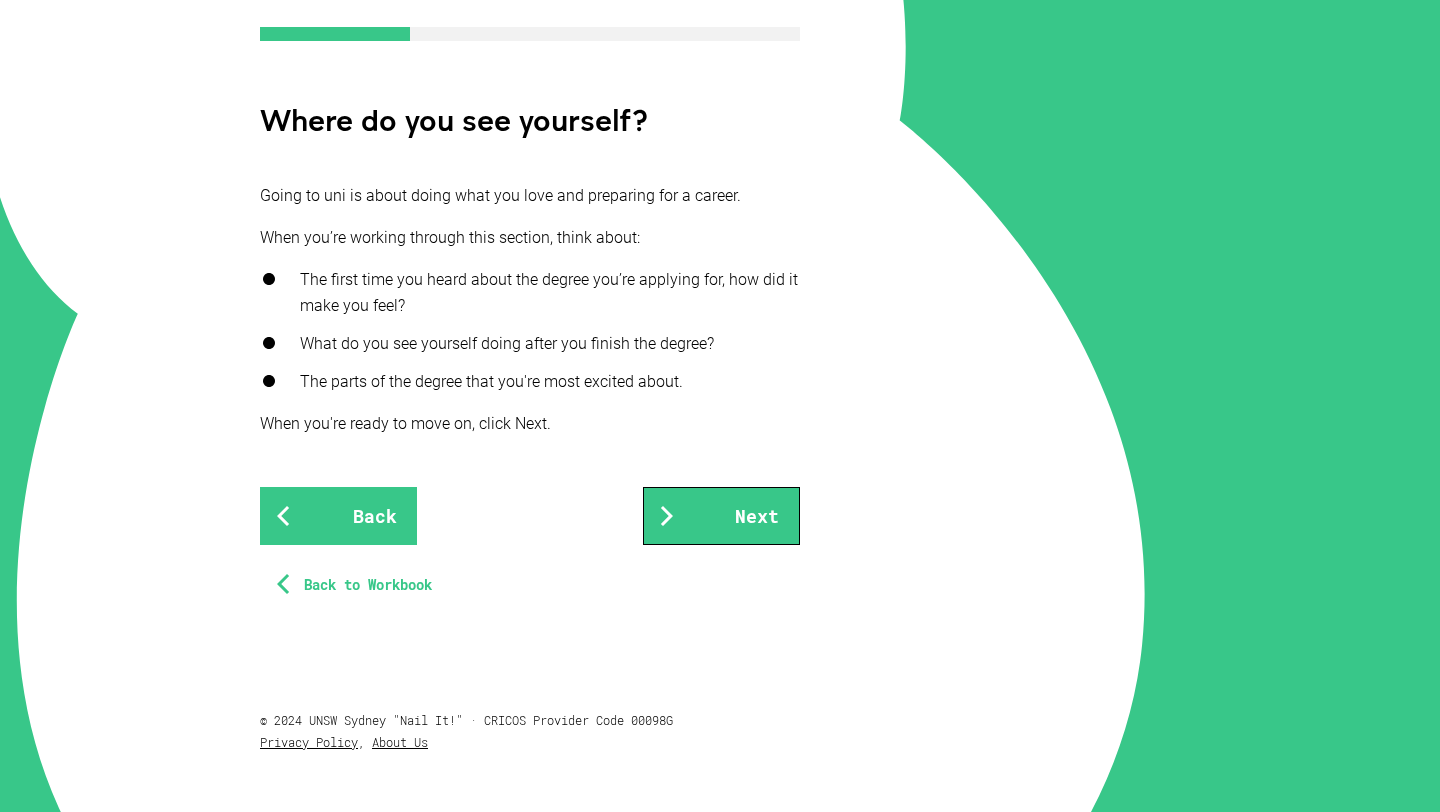 scroll, scrollTop: 352, scrollLeft: 0, axis: vertical 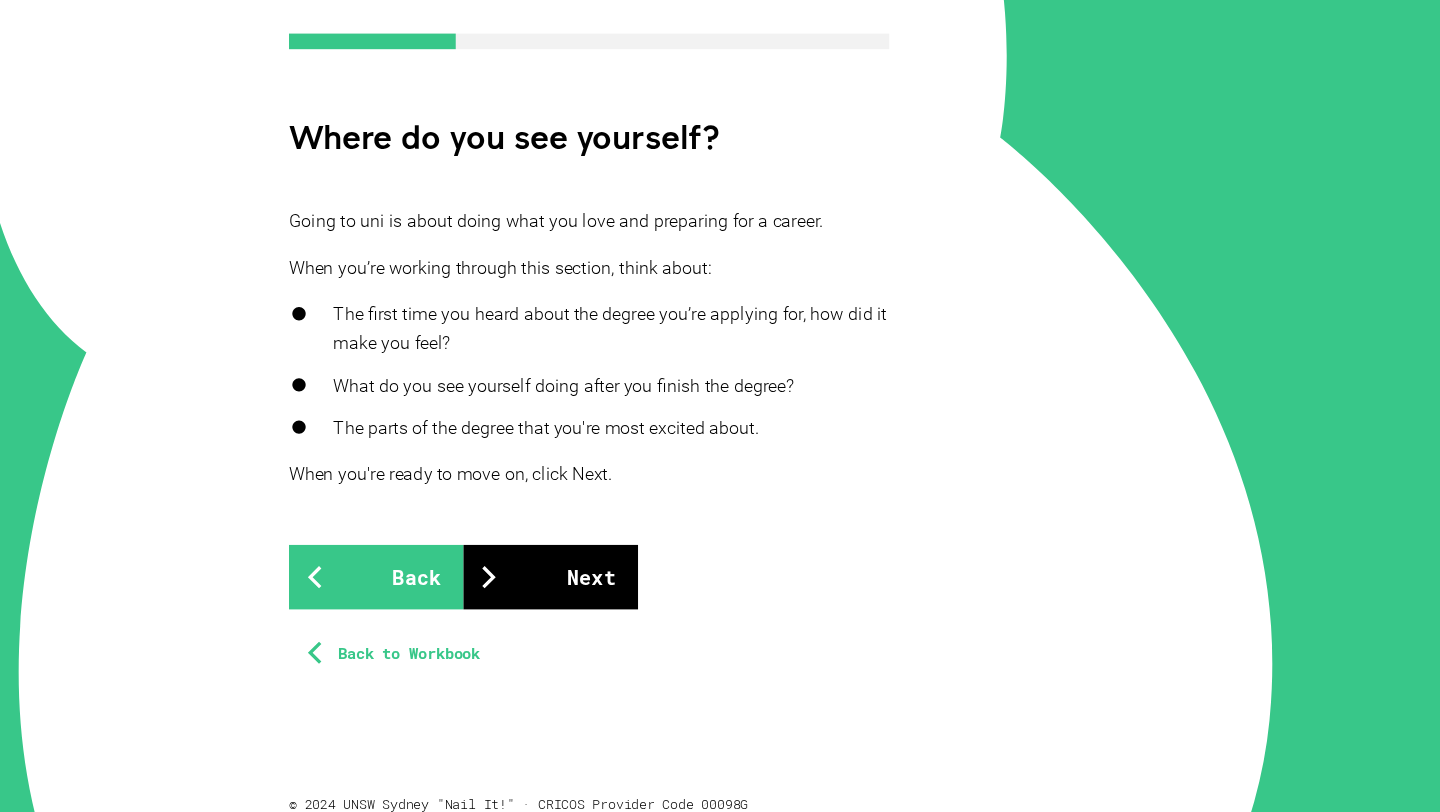 click on "Back to Workbook" at bounding box center (530, 578) 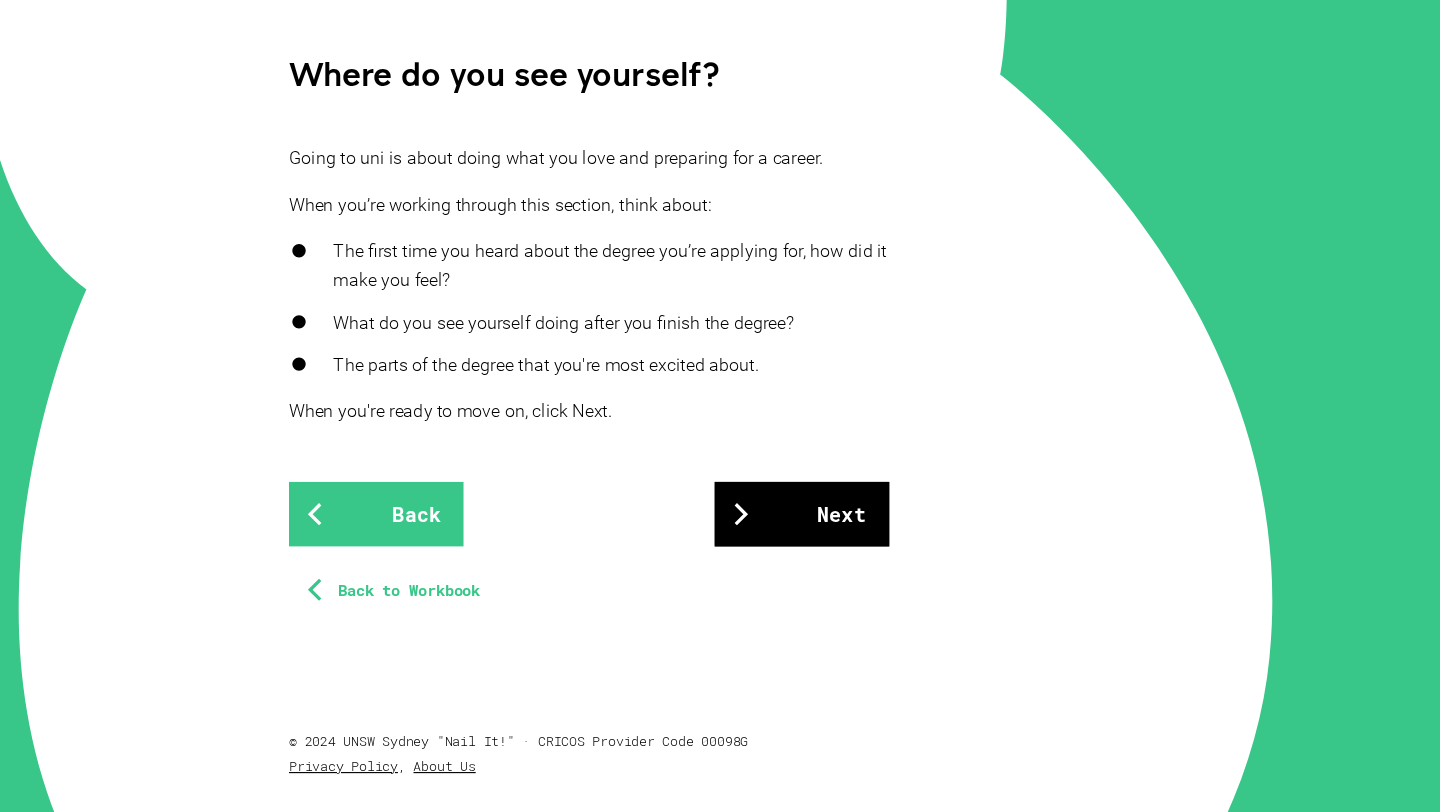 click on "Next" at bounding box center (721, 519) 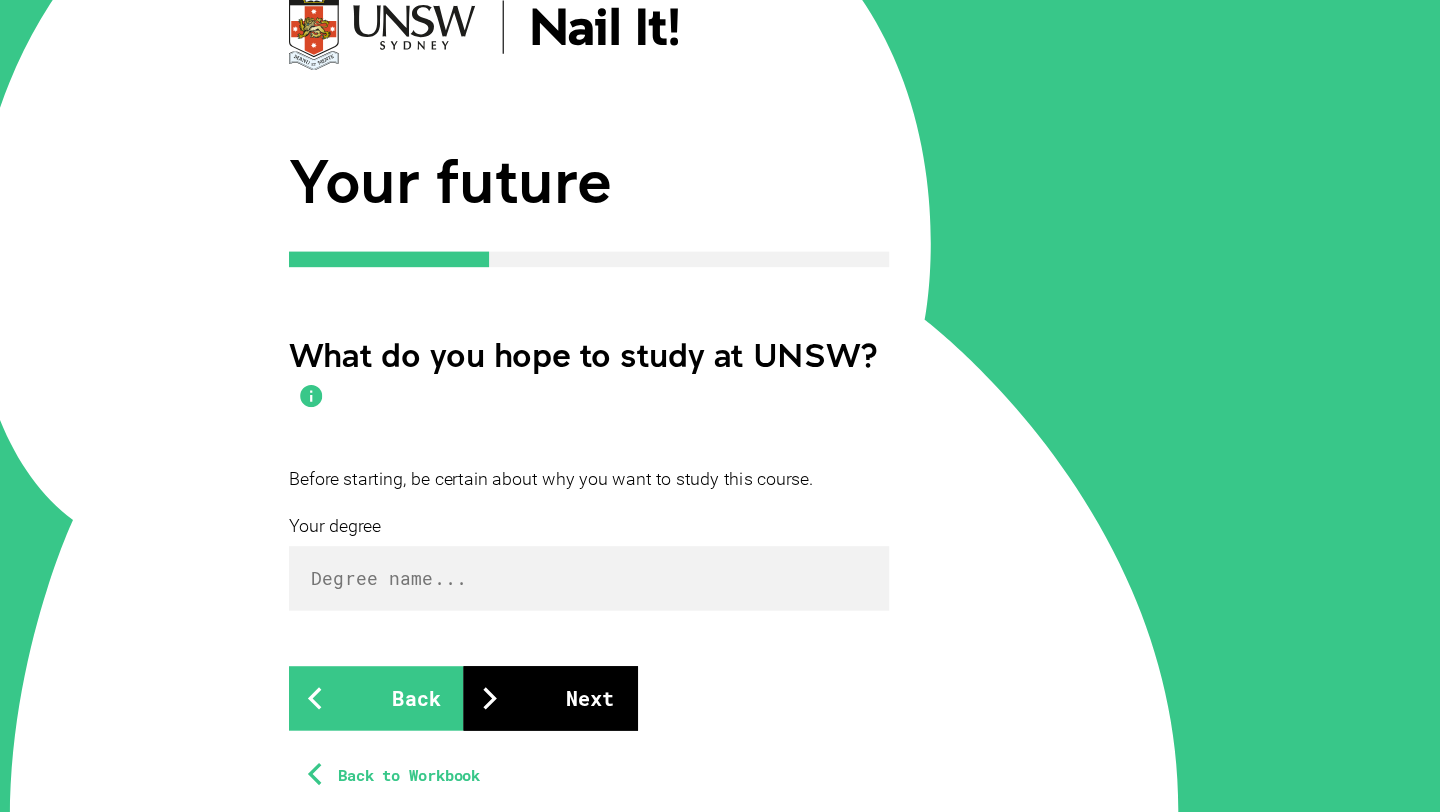 scroll, scrollTop: 255, scrollLeft: 0, axis: vertical 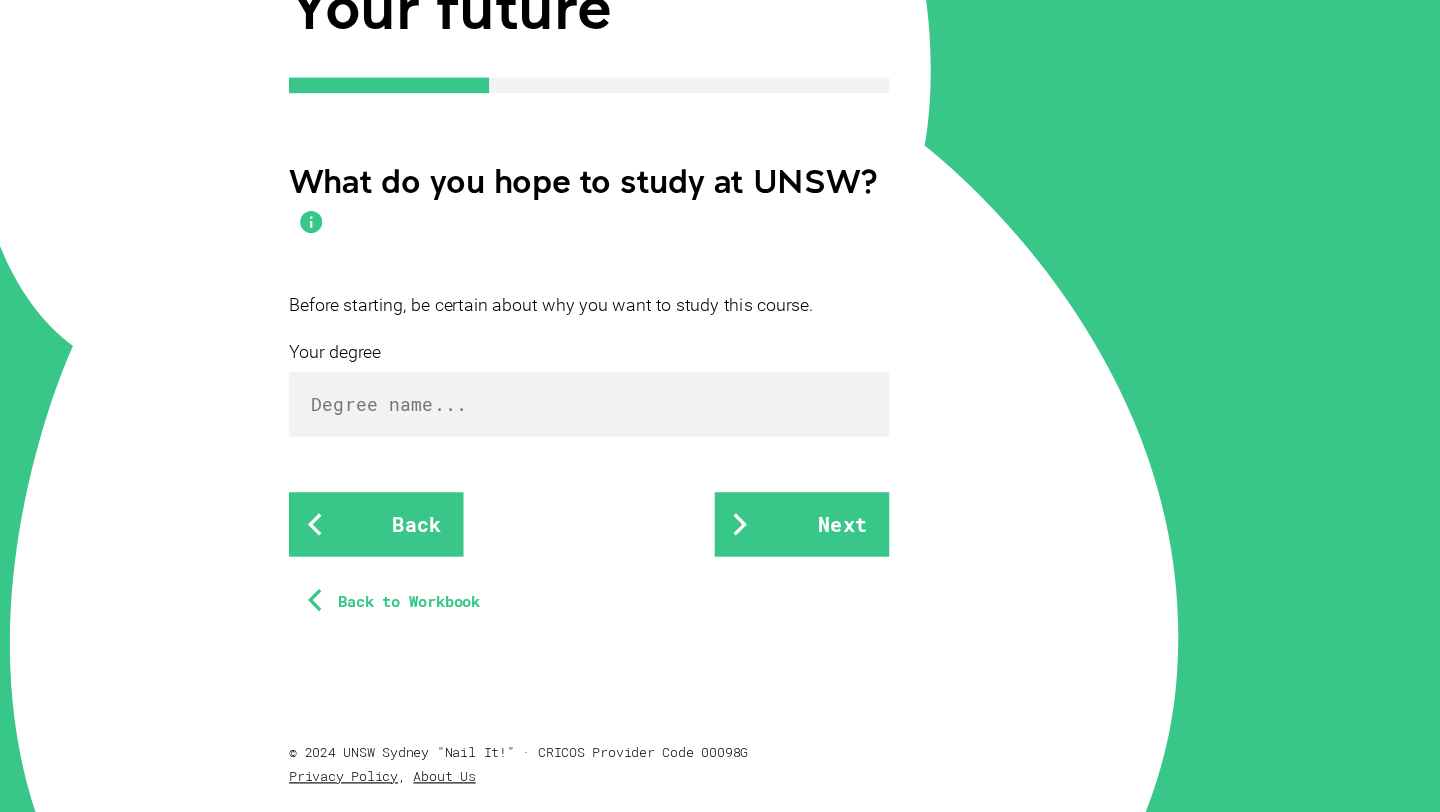 click on "Back to Workbook" at bounding box center (358, 598) 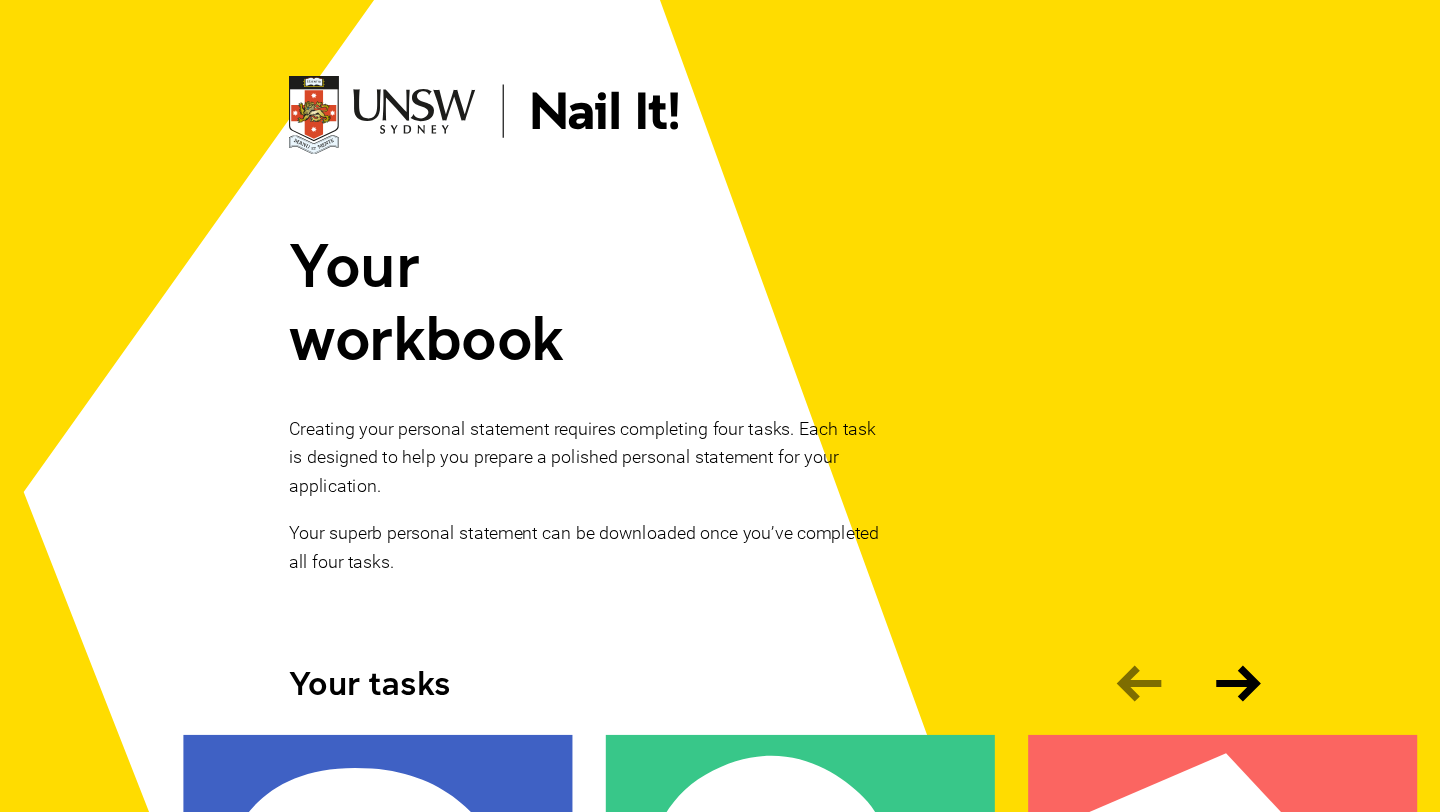 scroll, scrollTop: 387, scrollLeft: 0, axis: vertical 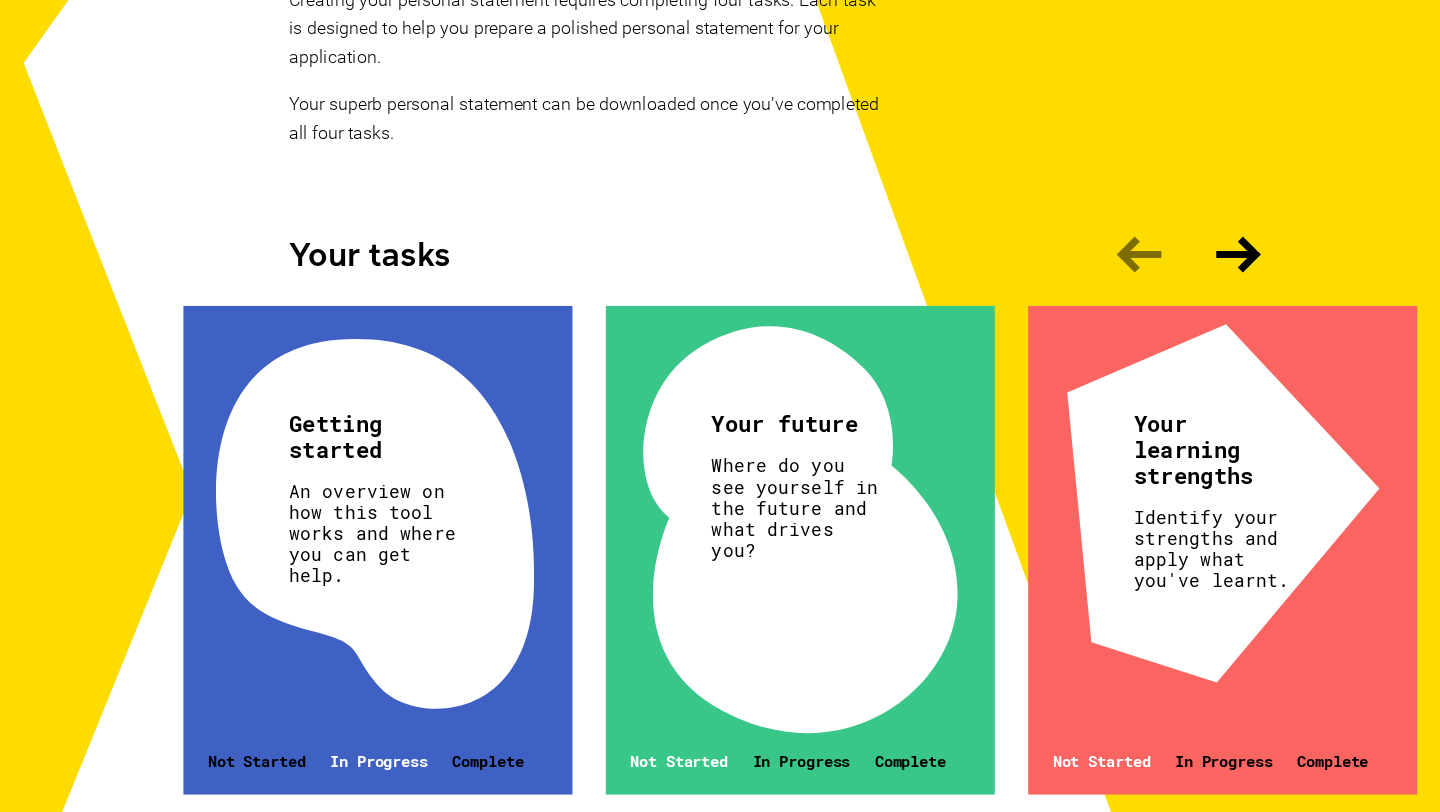 click on "Your future Where do you see yourself in the future and what drives you? Not Started In Progress Complete" at bounding box center (720, 574) 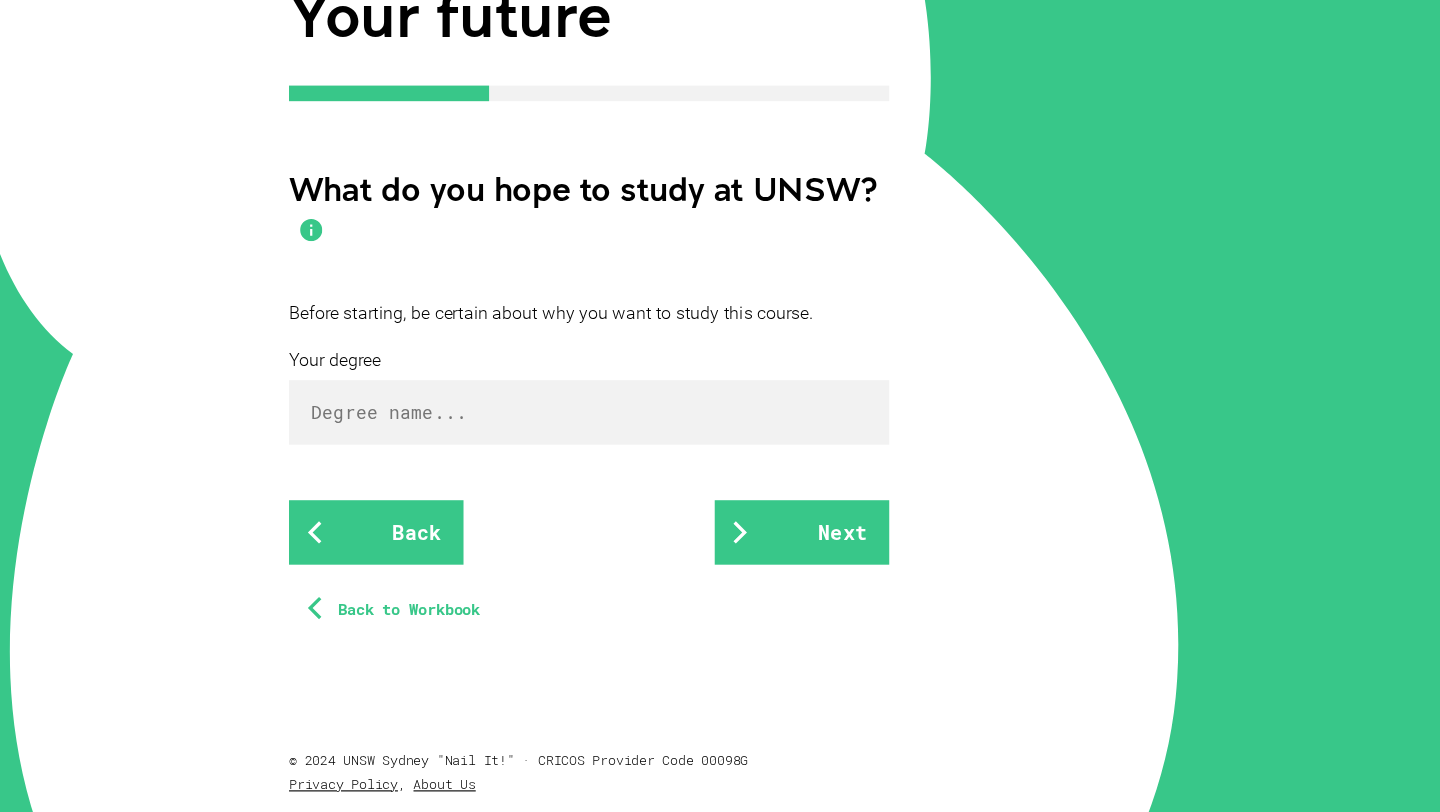 scroll, scrollTop: 226, scrollLeft: 0, axis: vertical 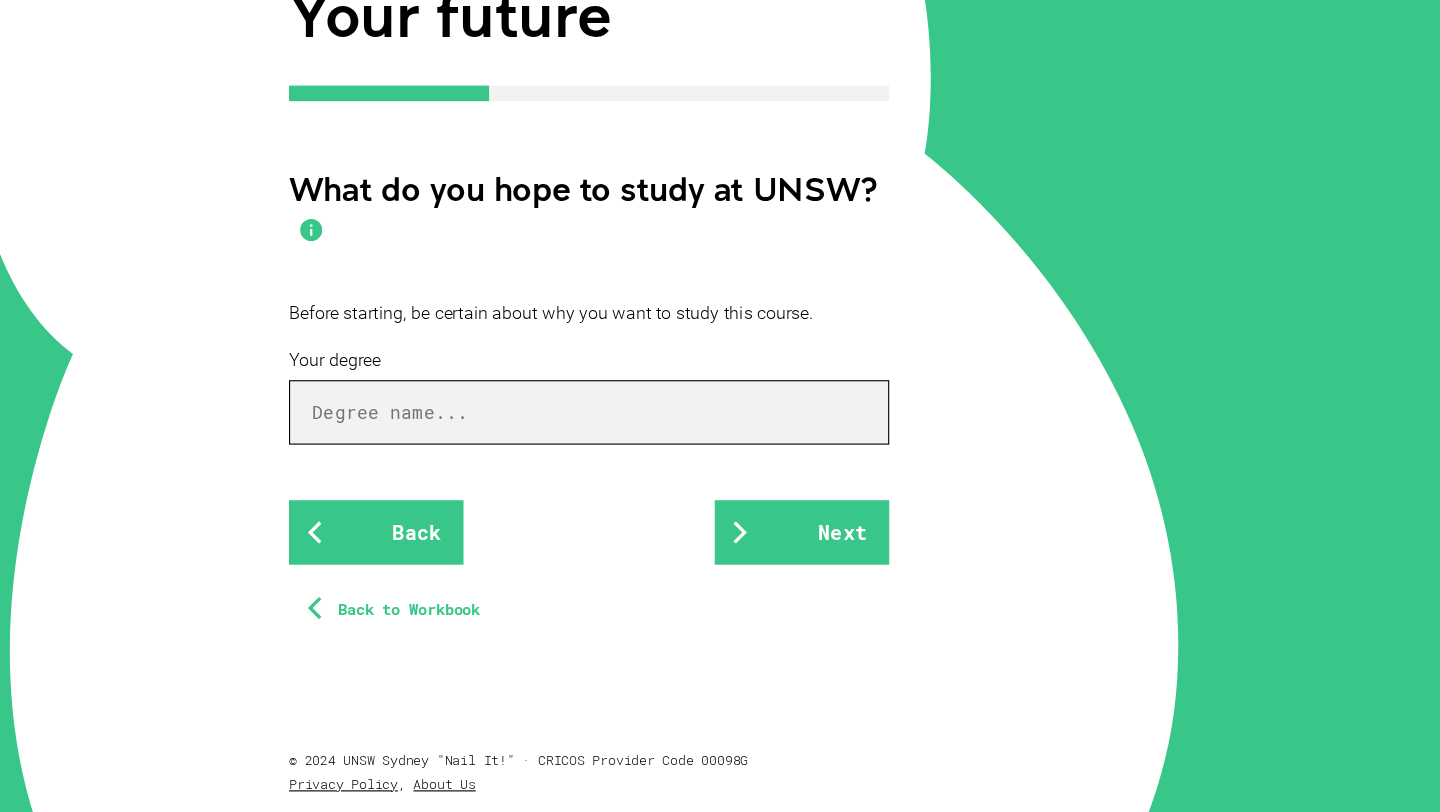 click at bounding box center [530, 450] 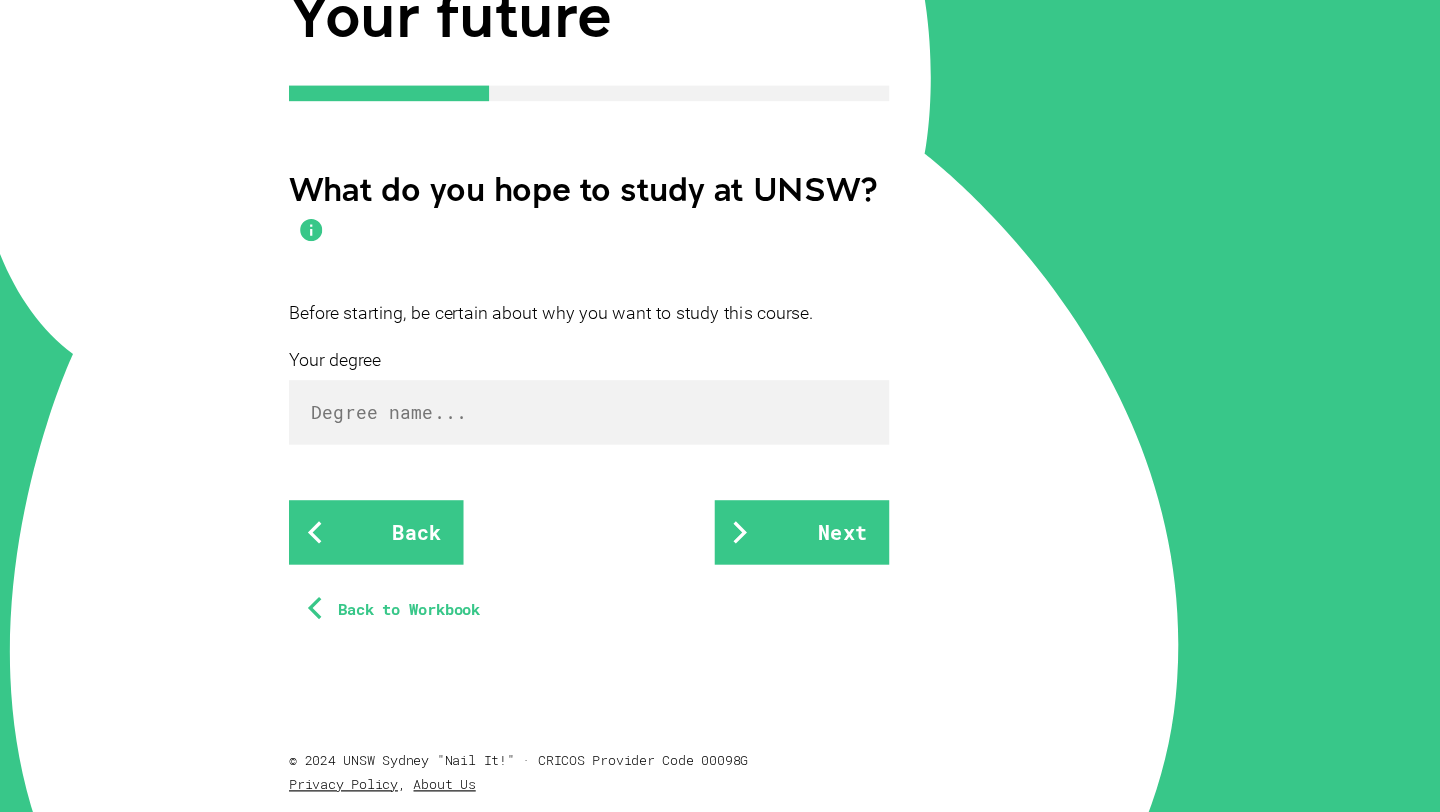 click on "Your future What do you hope to study at [BRAND]? Need help? If you’re not clear about what you want to study, it will be harder to write about it. Before you get started, do some research... [BRAND] Undergraduate Guide [BRAND] Guide Before starting, be certain about why you want to study this course. Your degree Back Next Back to Workbook © [YEAR] [BRAND] "Nail It!" · CRICOS Provider Code [NUMBER] Privacy Policy ,   About Us" at bounding box center [720, 372] 